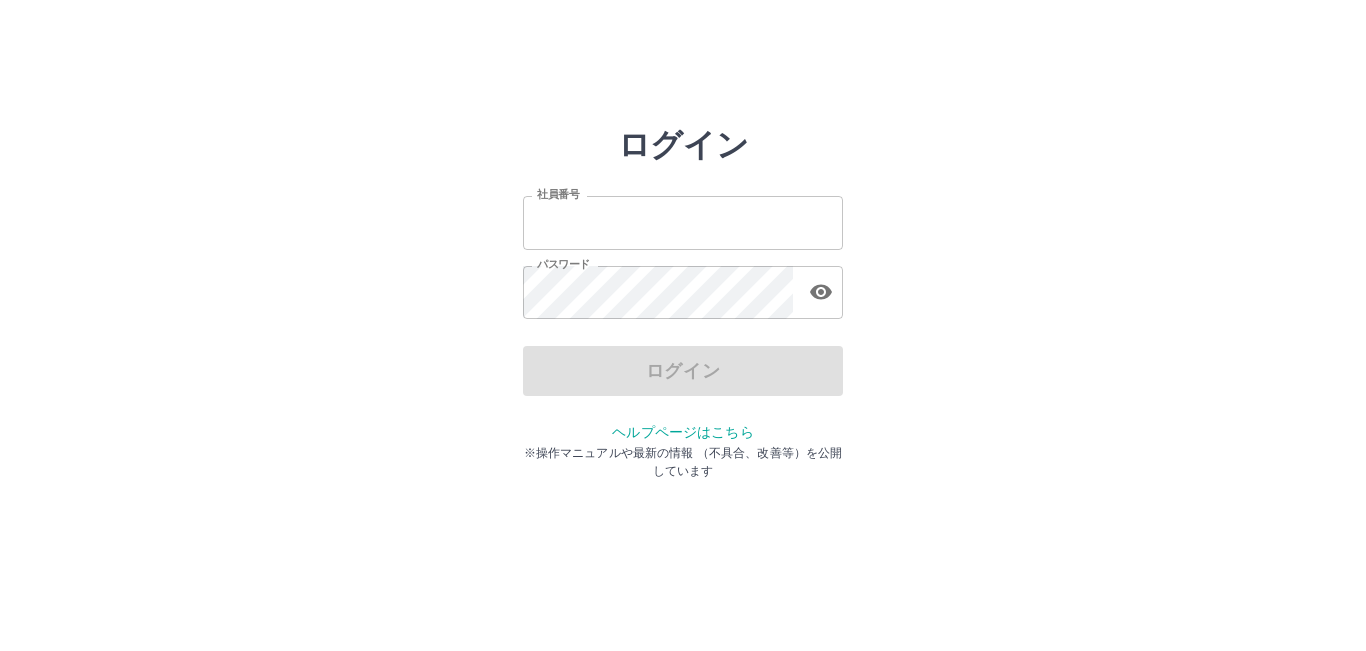 scroll, scrollTop: 0, scrollLeft: 0, axis: both 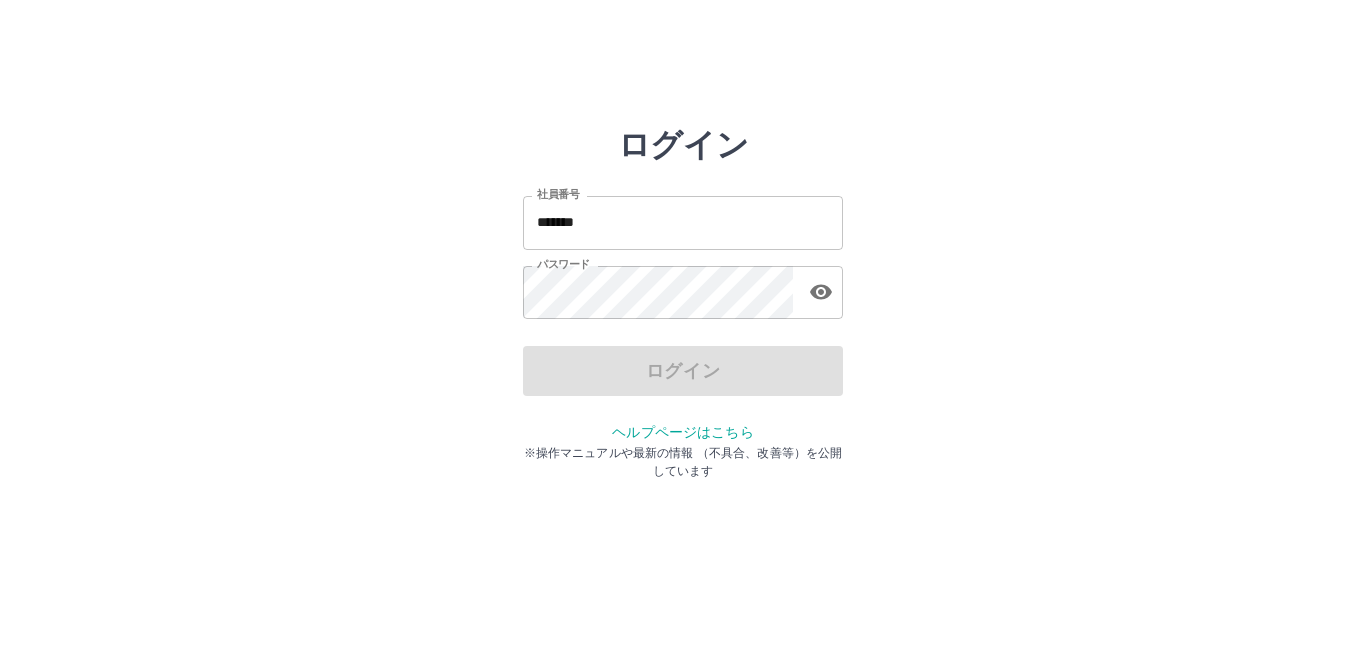 click on "ログイン" at bounding box center [683, 371] 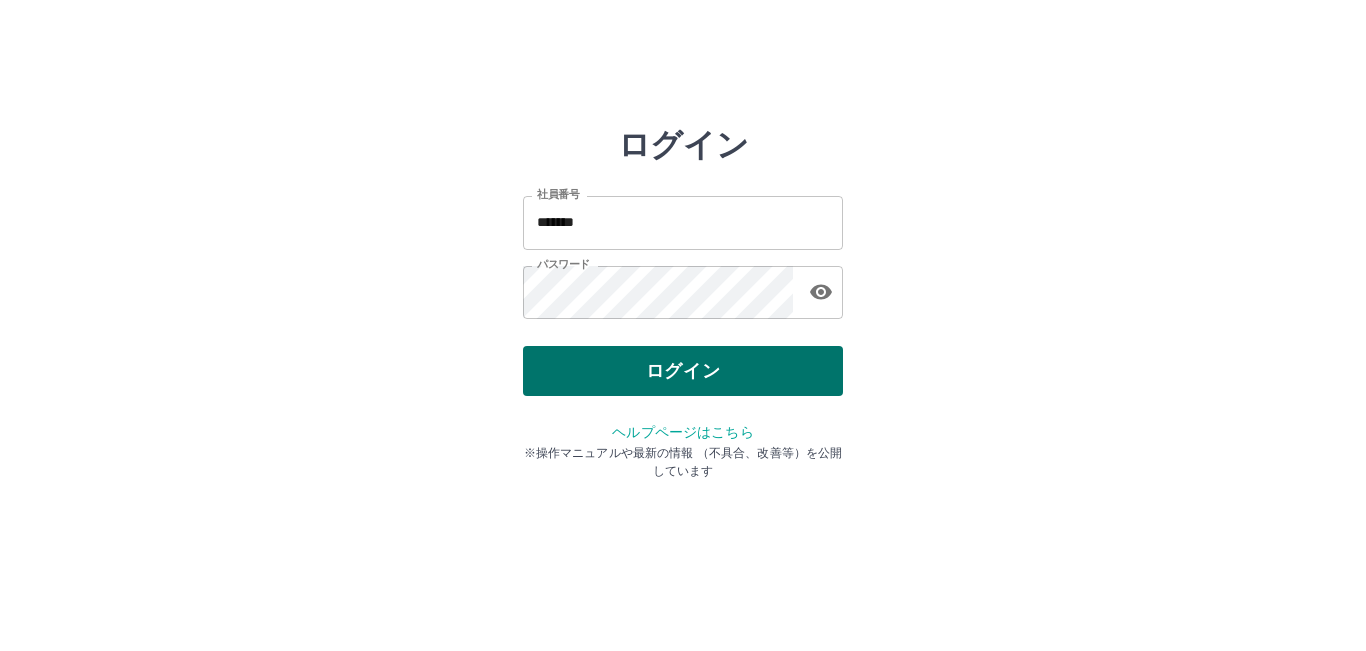 click on "ログイン" at bounding box center [683, 371] 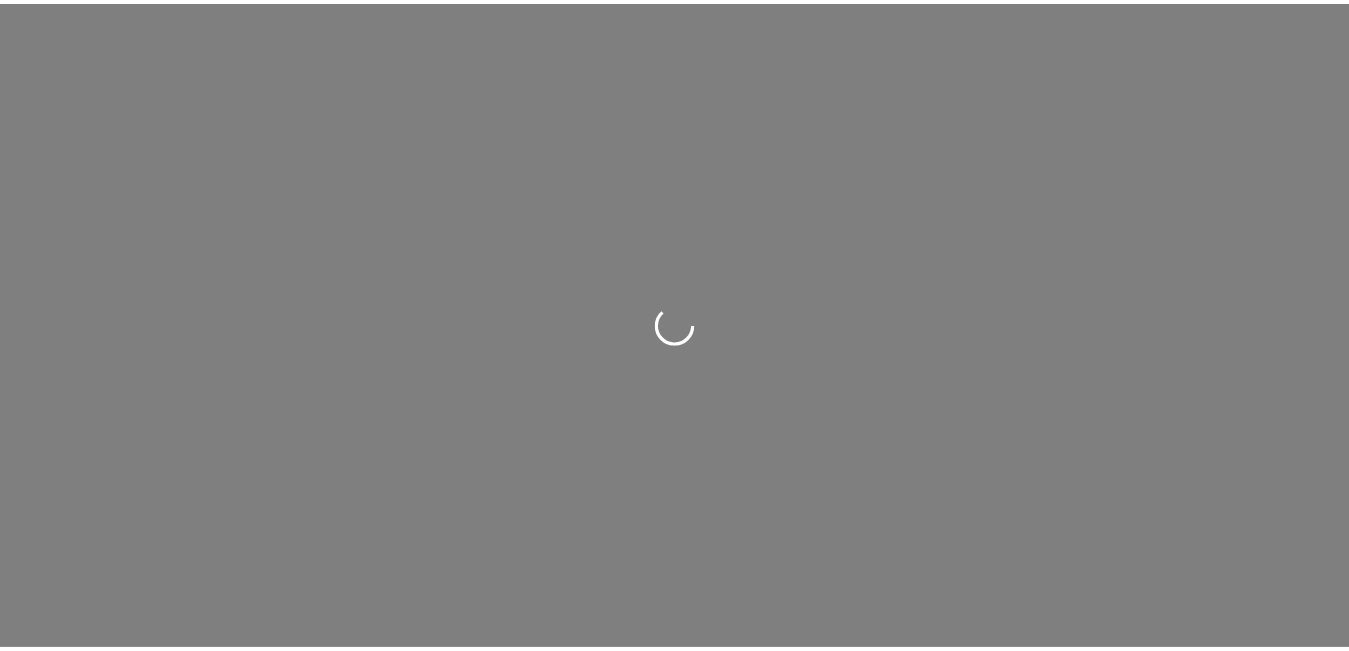 scroll, scrollTop: 0, scrollLeft: 0, axis: both 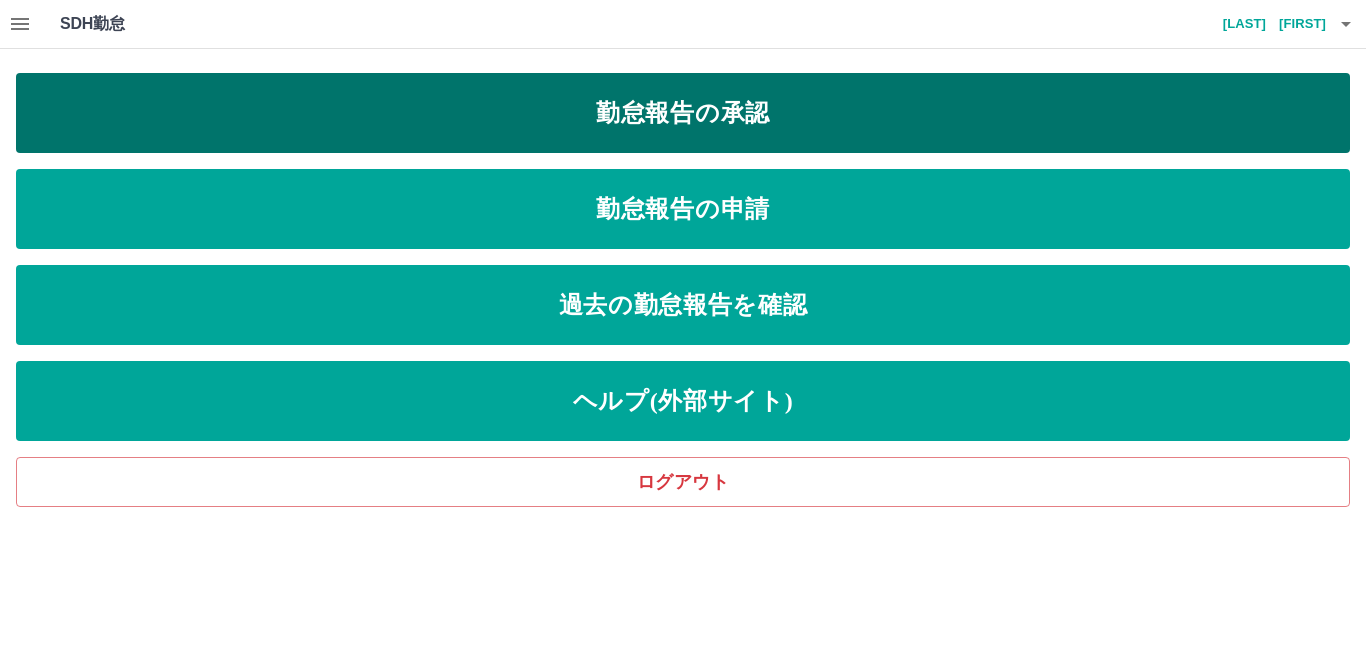 click on "勤怠報告の承認" at bounding box center [683, 113] 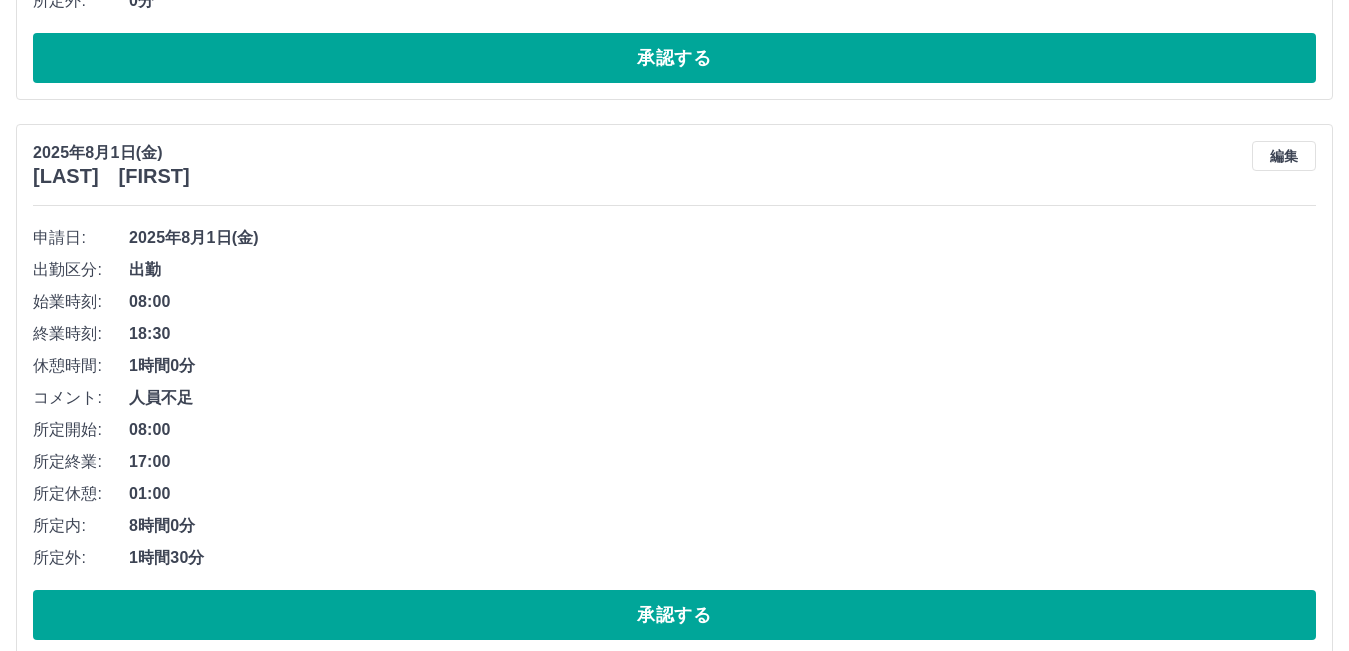 scroll, scrollTop: 8488, scrollLeft: 0, axis: vertical 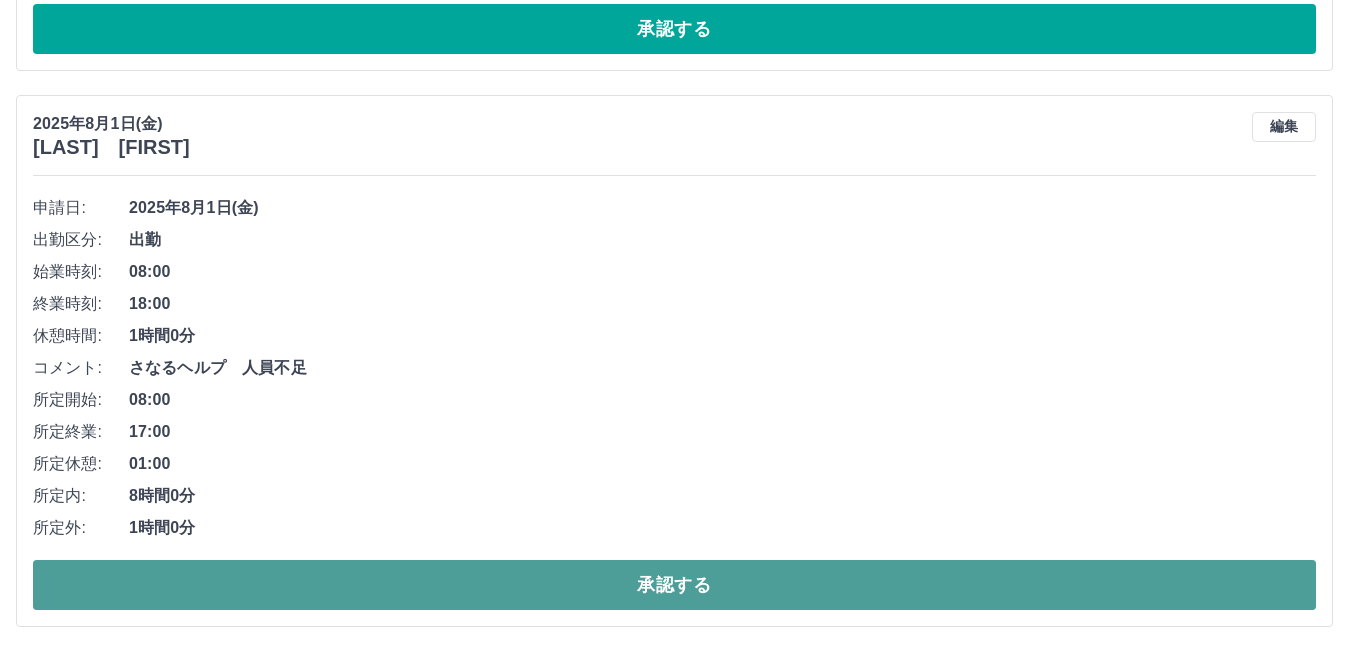click on "承認する" at bounding box center [674, 585] 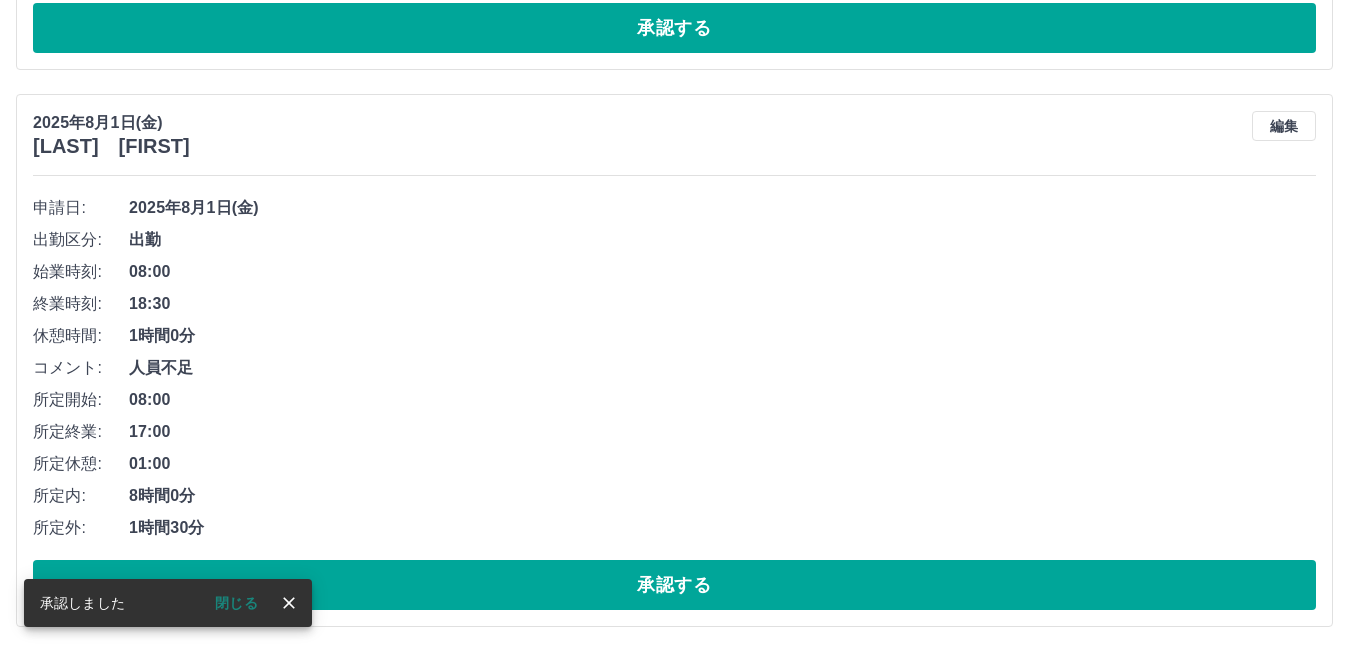 scroll, scrollTop: 7932, scrollLeft: 0, axis: vertical 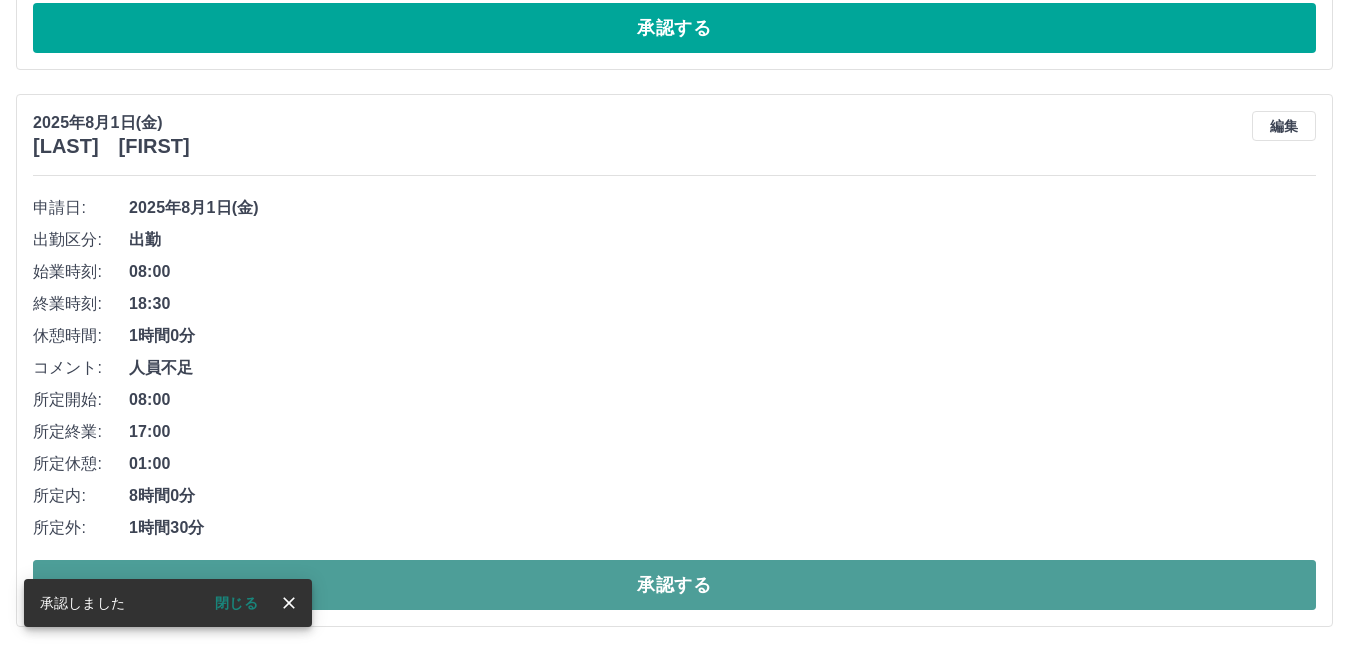 click on "承認する" at bounding box center (674, 585) 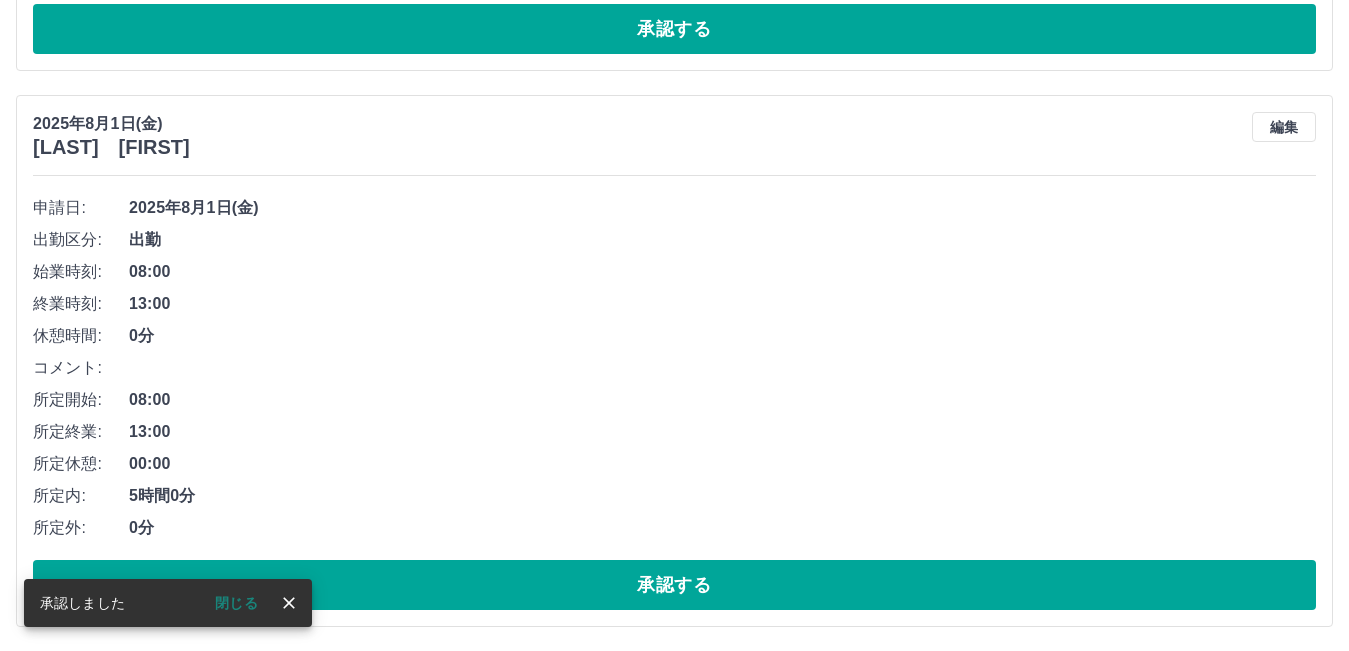 scroll, scrollTop: 7375, scrollLeft: 0, axis: vertical 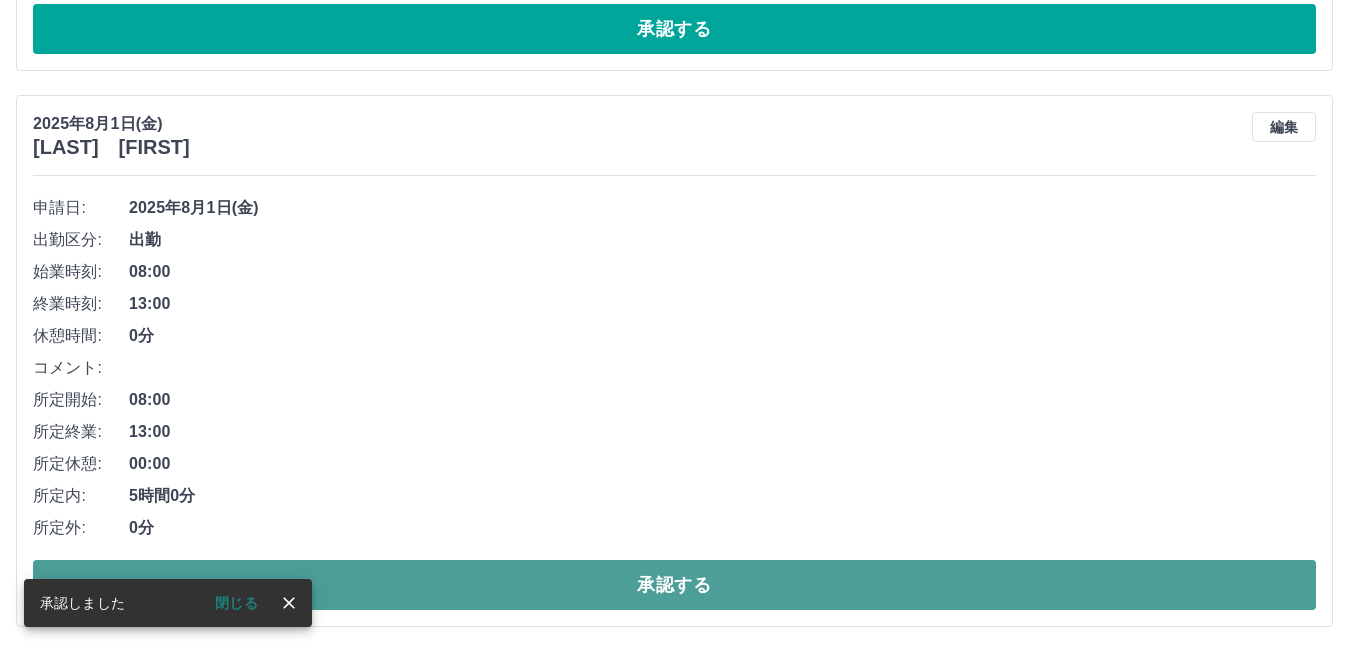 click on "承認する" at bounding box center [674, 585] 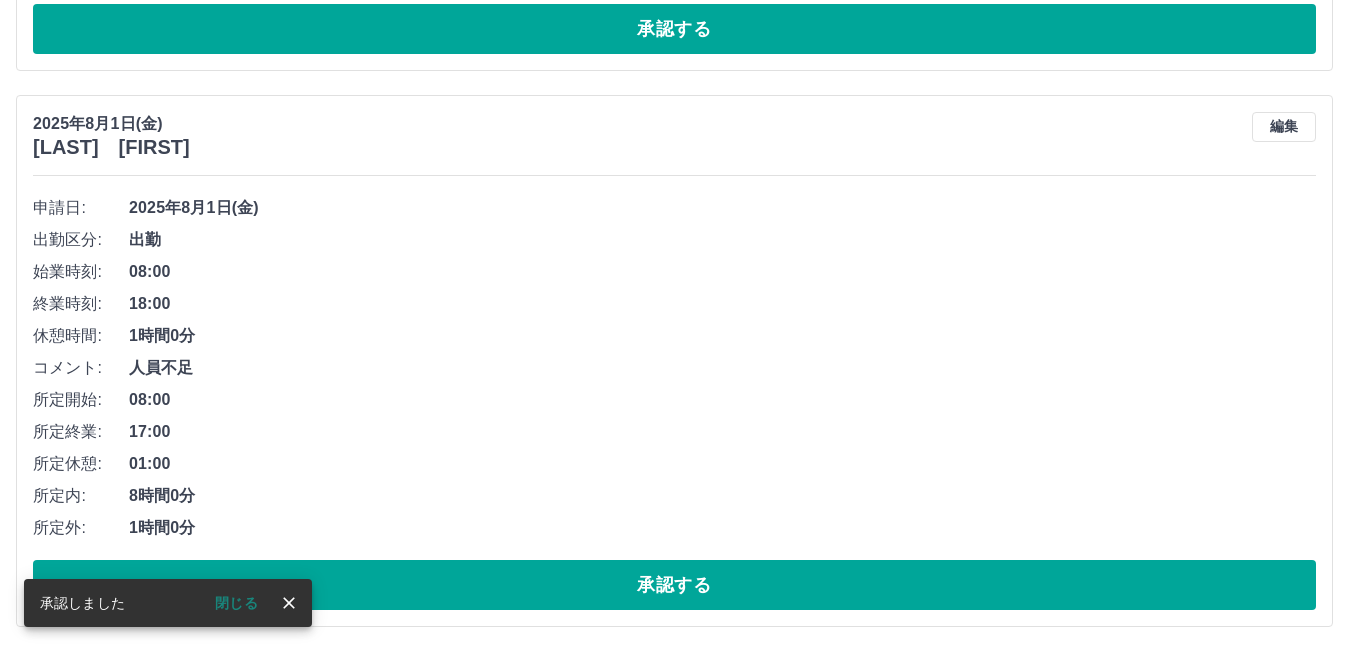 scroll, scrollTop: 6819, scrollLeft: 0, axis: vertical 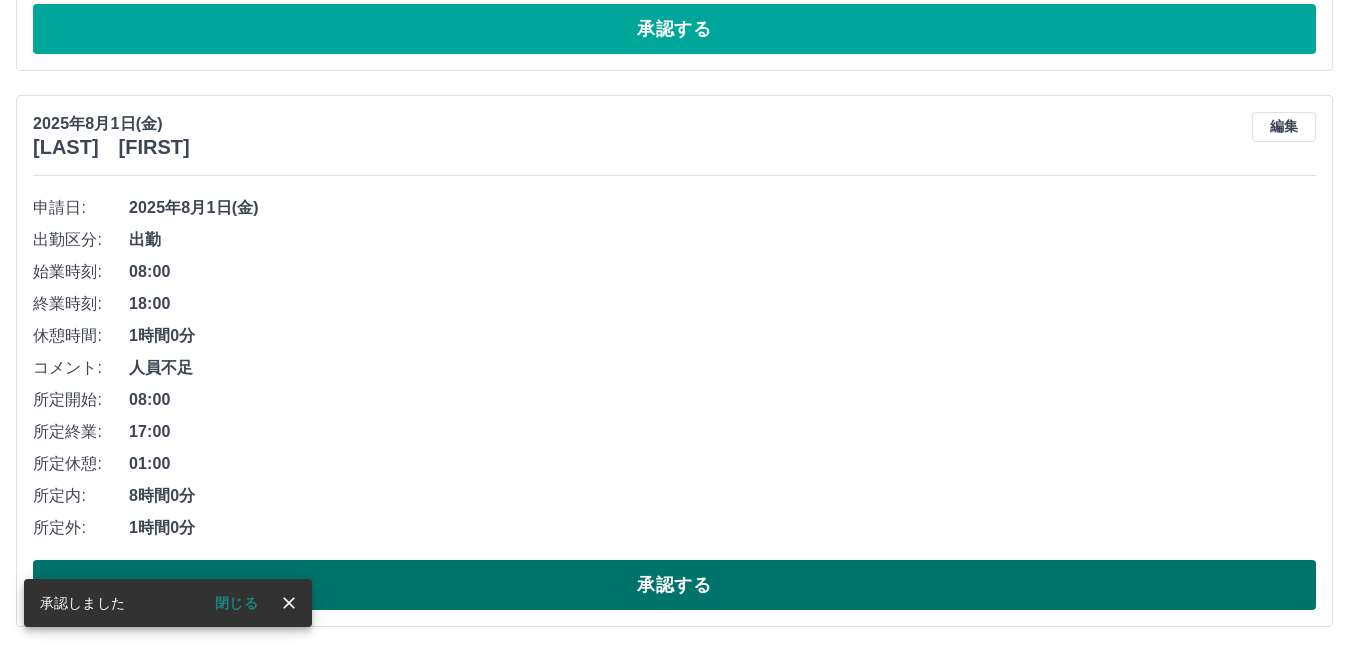 click on "承認する" at bounding box center (674, 585) 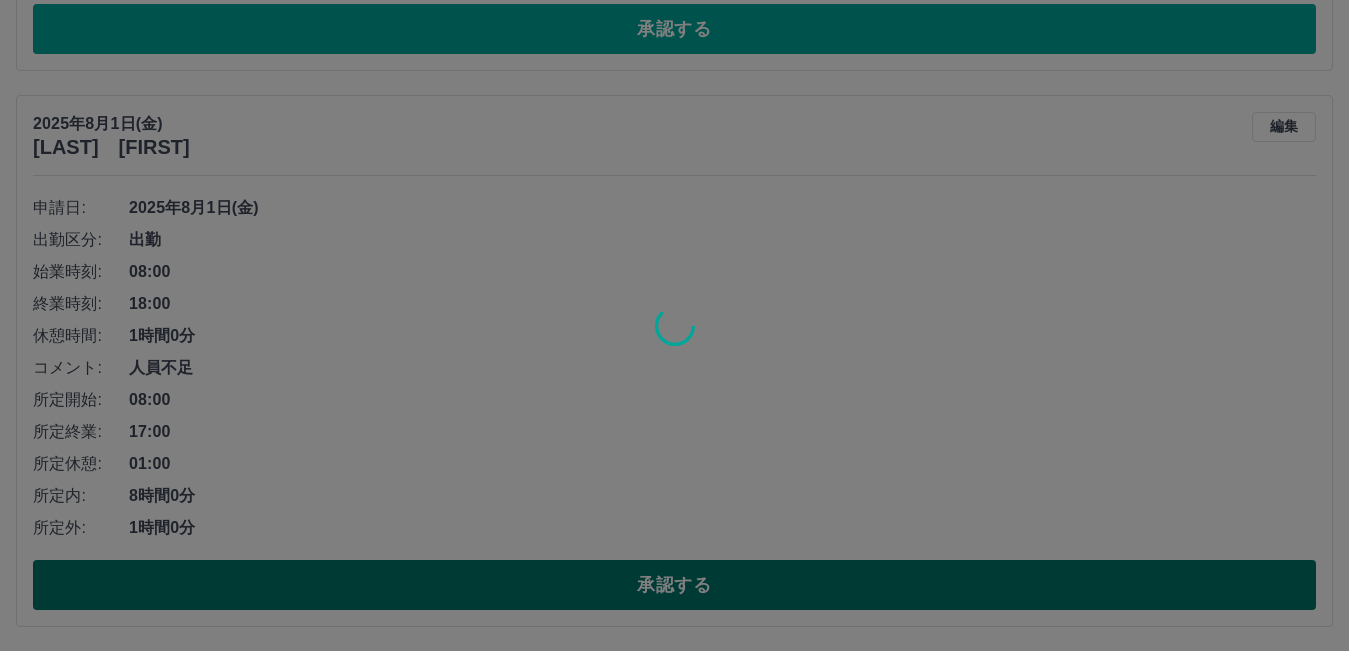 scroll, scrollTop: 6263, scrollLeft: 0, axis: vertical 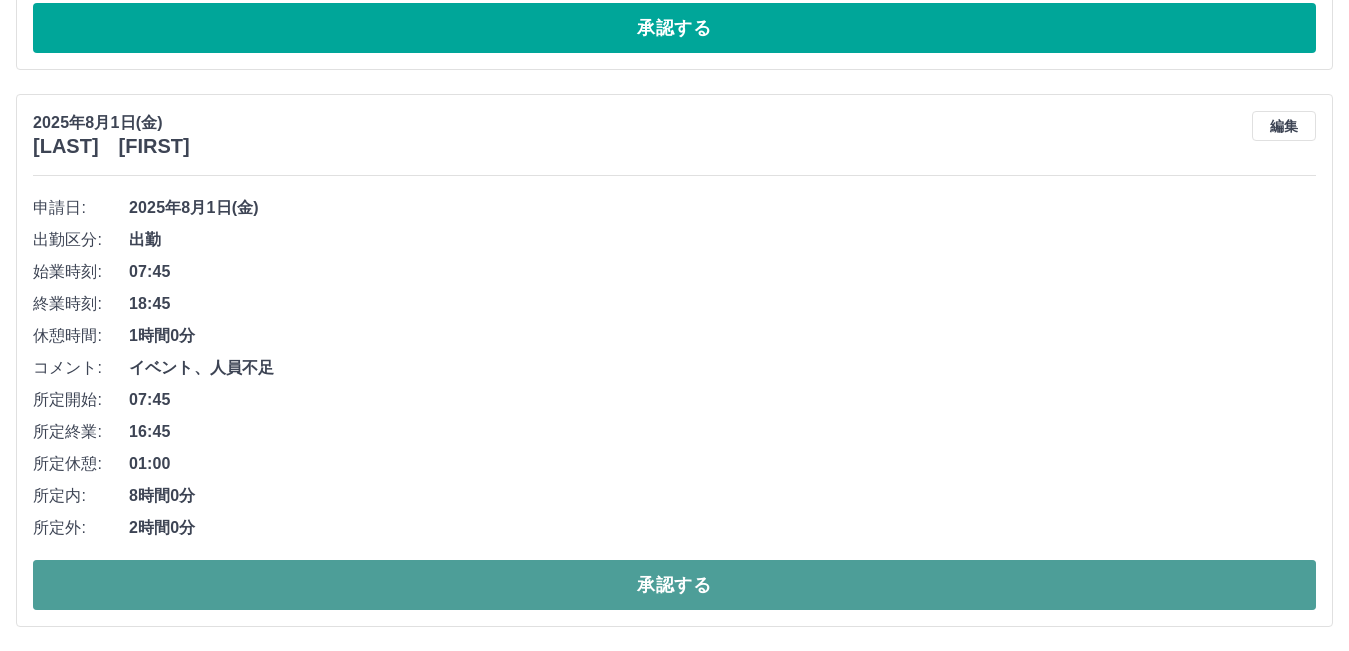 click on "承認する" at bounding box center (674, 585) 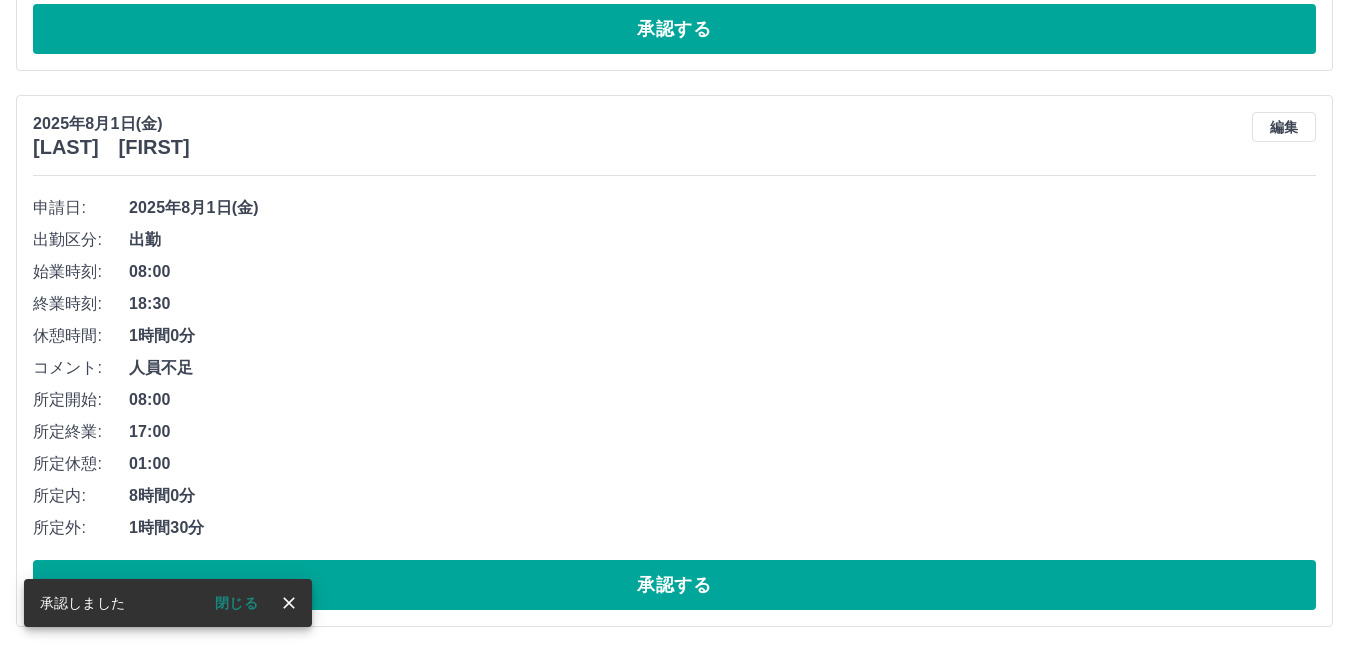 scroll, scrollTop: 5706, scrollLeft: 0, axis: vertical 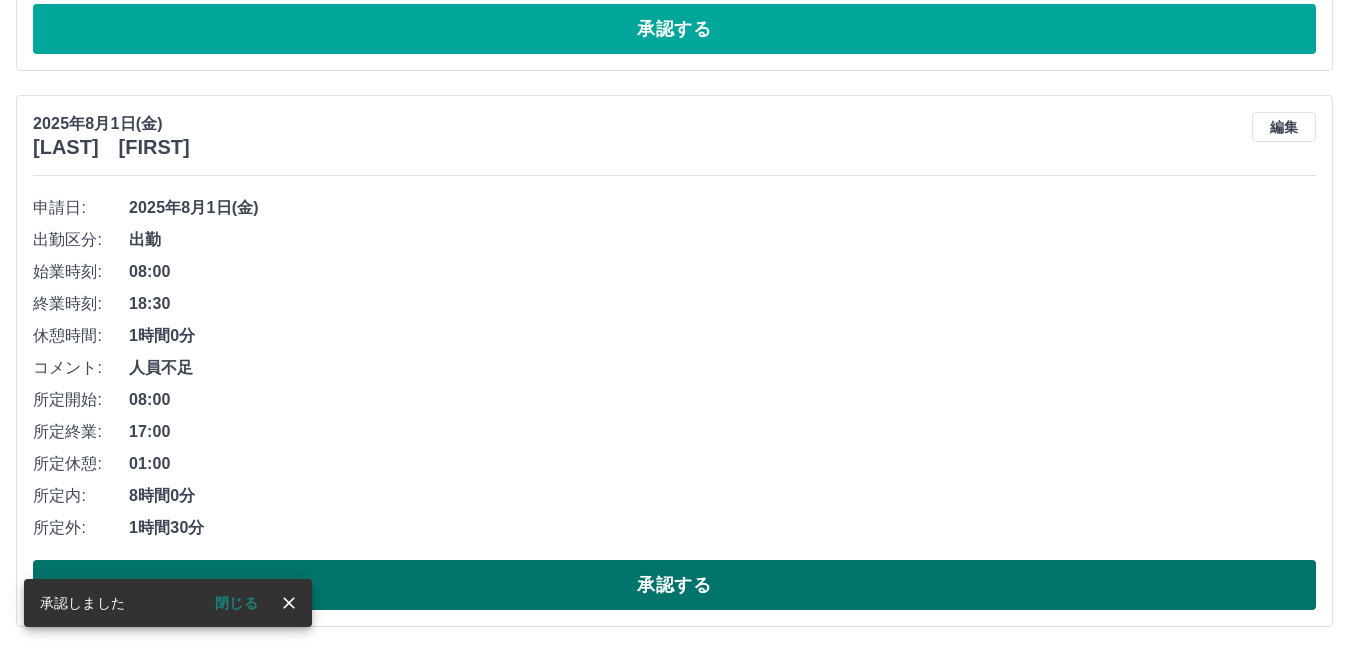 click on "承認する" at bounding box center (674, 585) 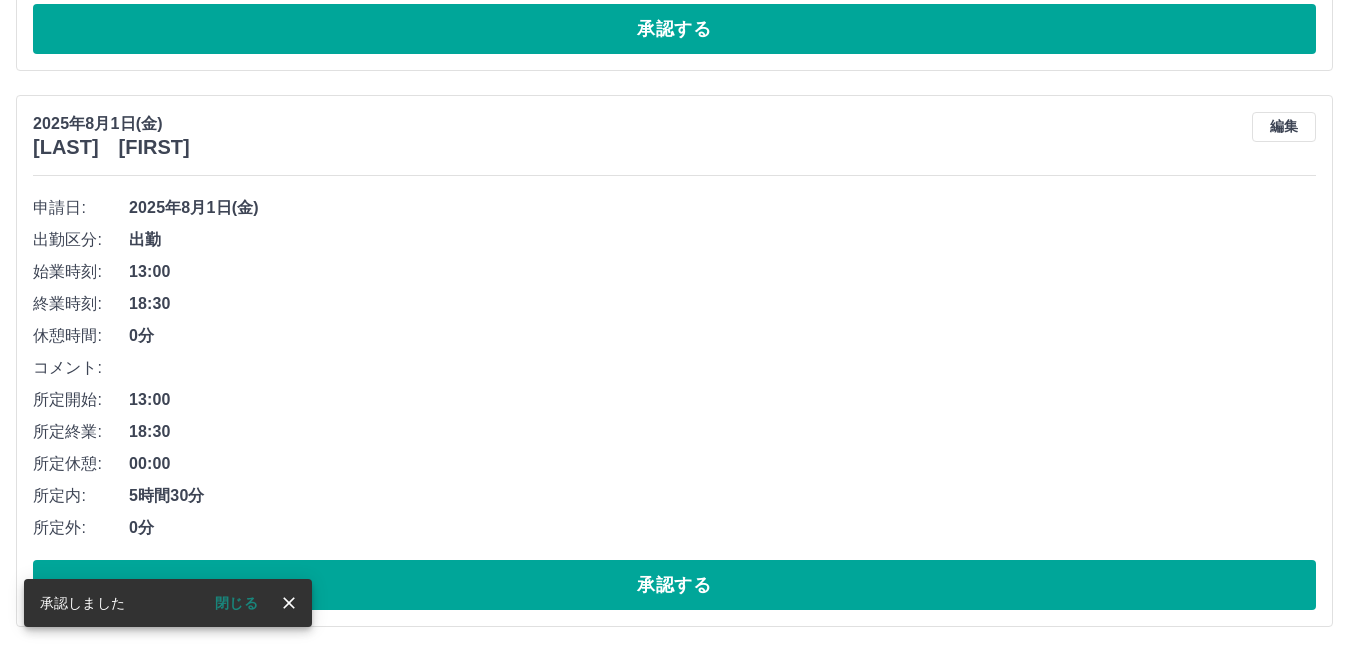 scroll, scrollTop: 5150, scrollLeft: 0, axis: vertical 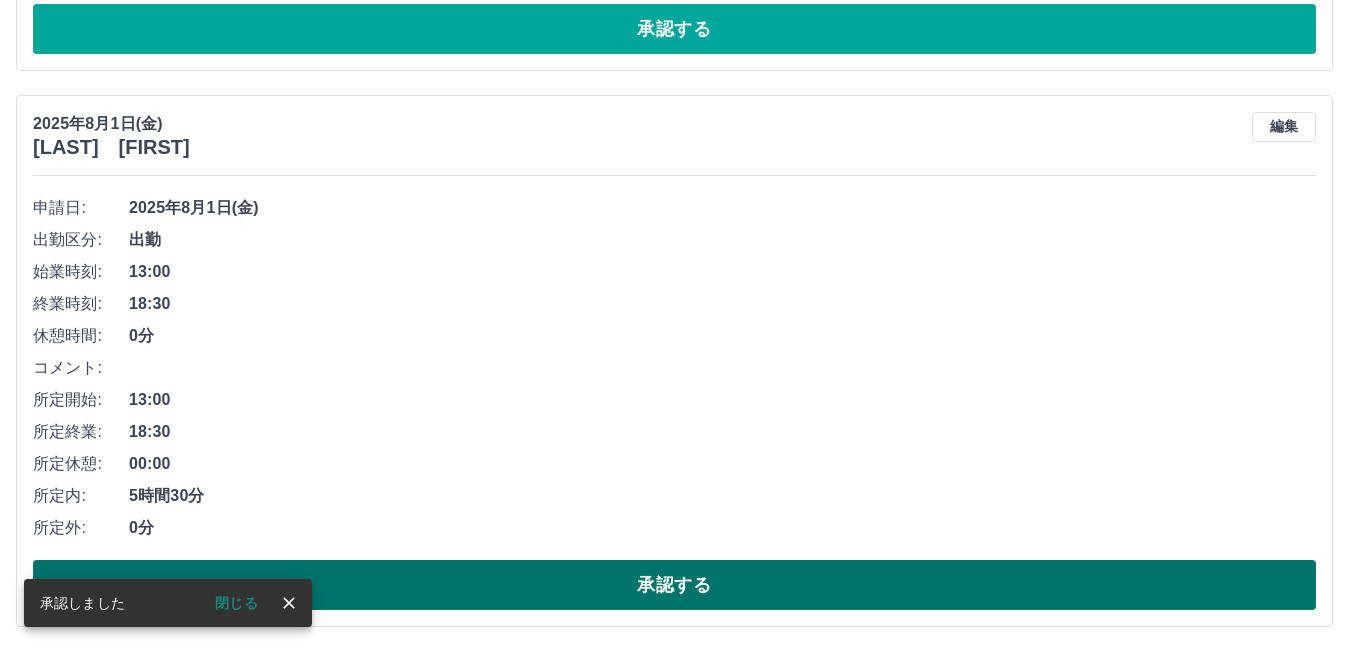 click on "承認する" at bounding box center [674, 585] 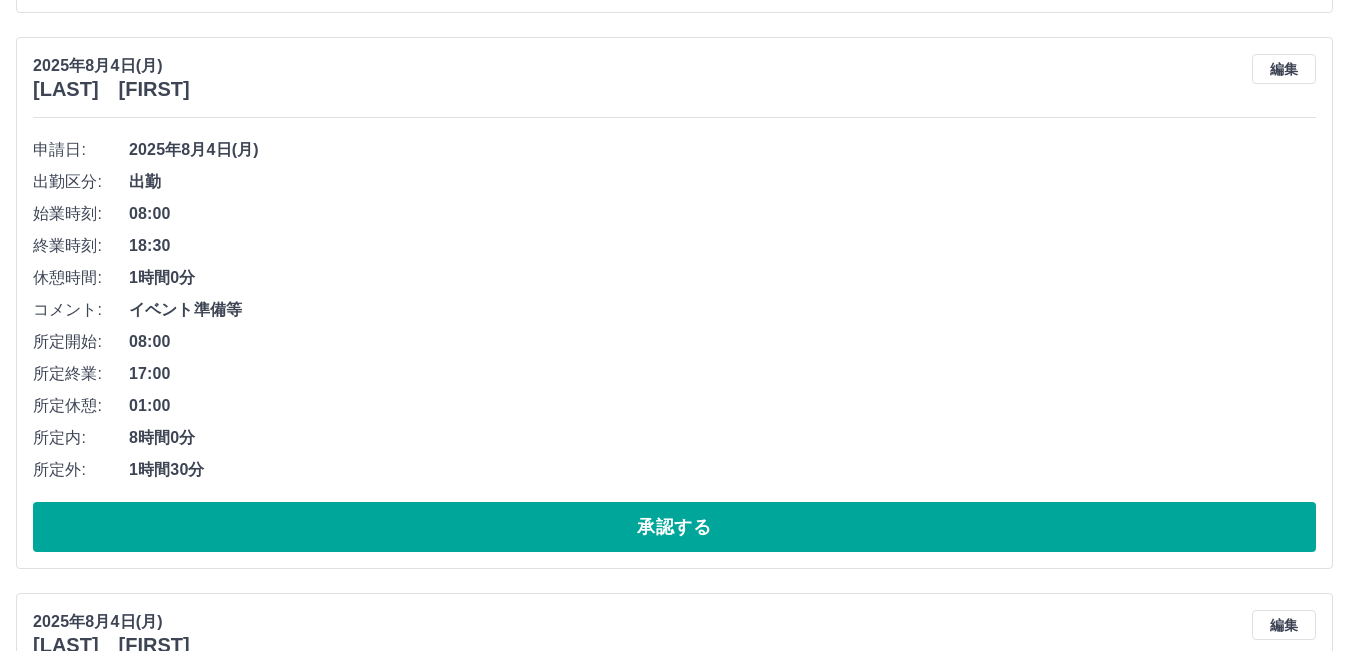 scroll, scrollTop: 794, scrollLeft: 0, axis: vertical 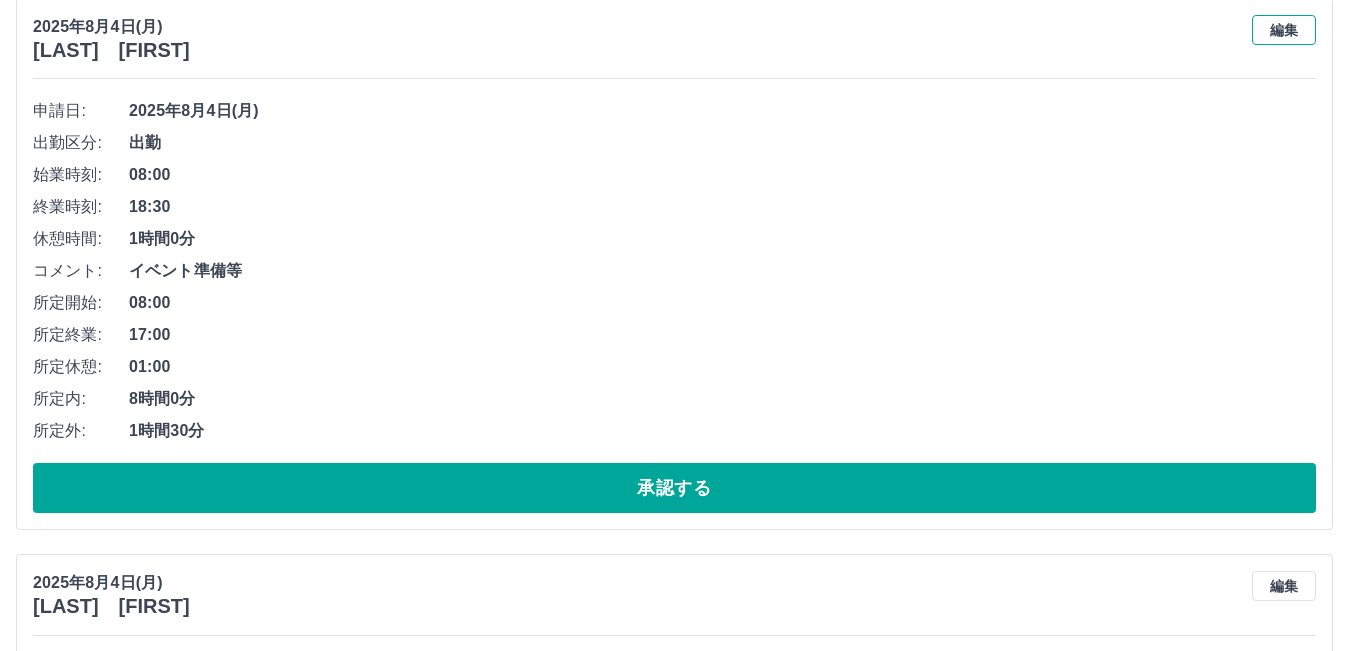 click on "編集" at bounding box center [1284, 30] 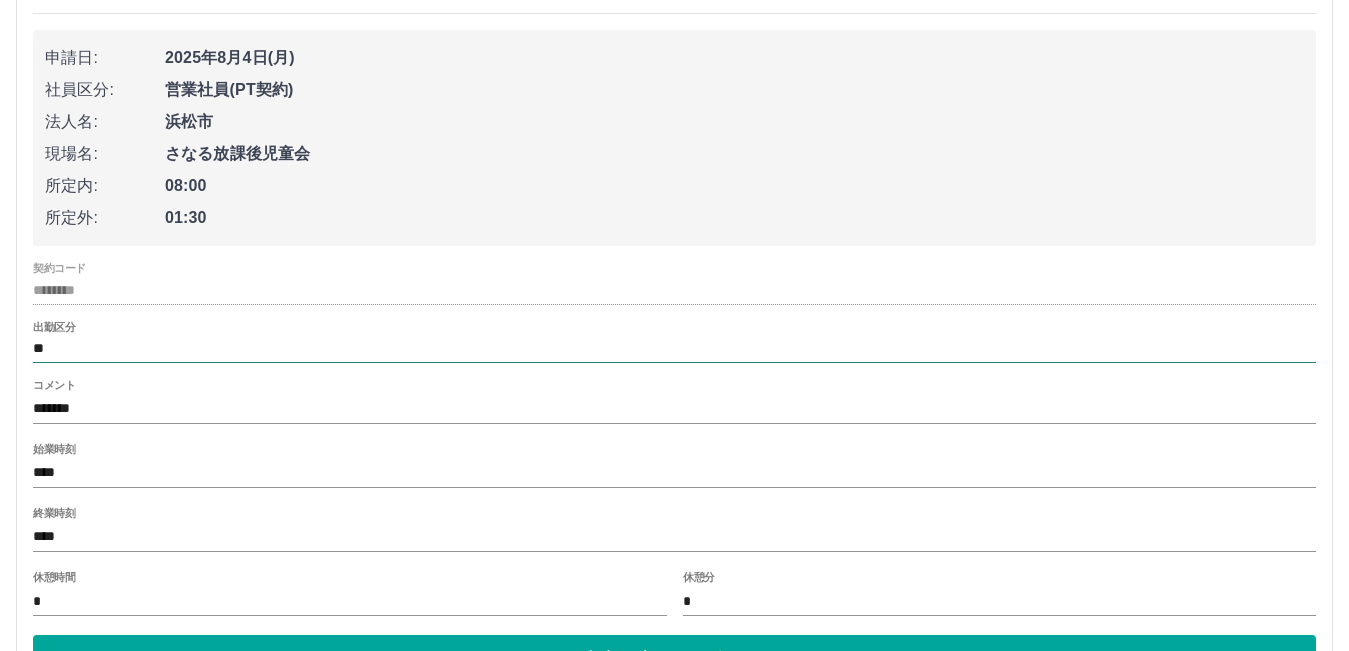 scroll, scrollTop: 894, scrollLeft: 0, axis: vertical 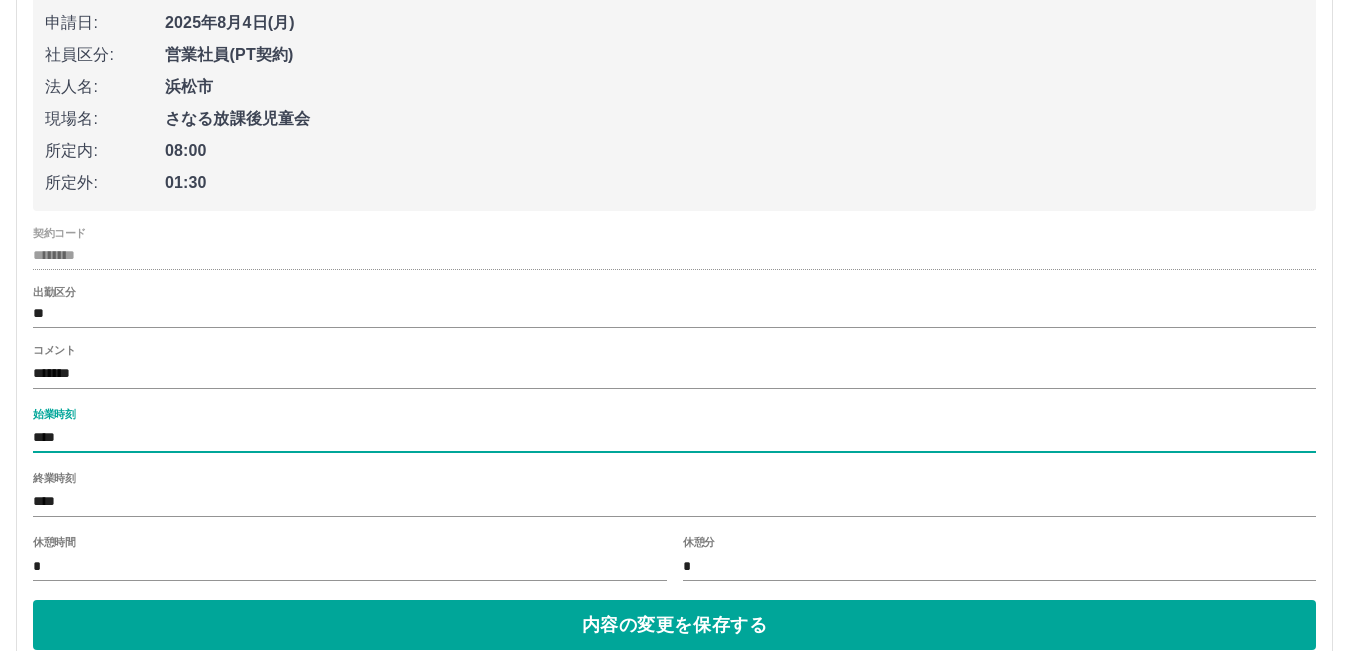 click on "****" at bounding box center (674, 438) 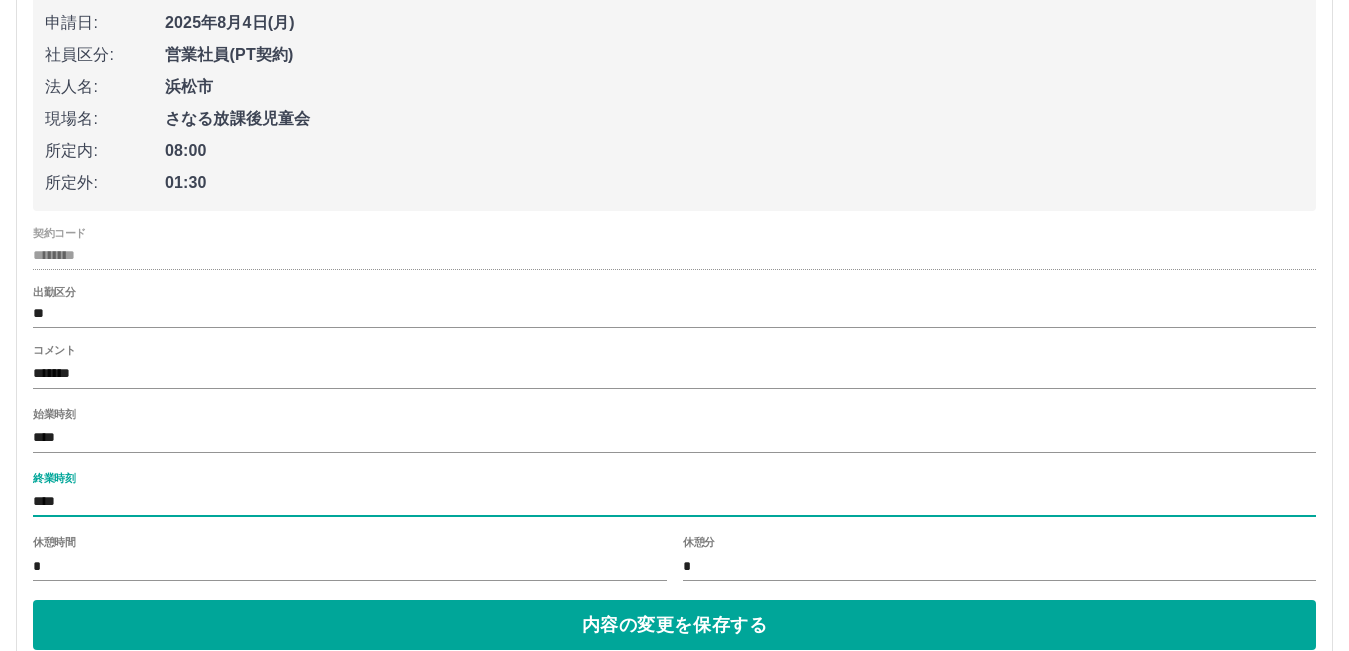 click on "****" at bounding box center (674, 502) 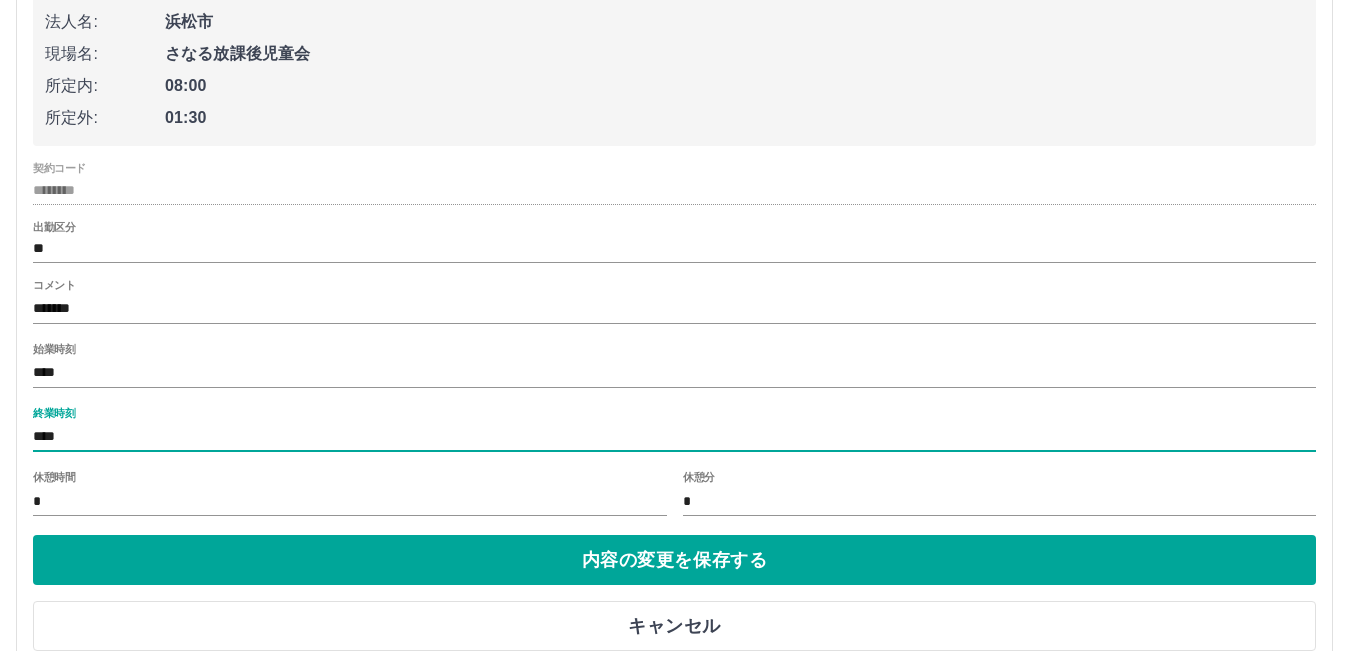 scroll, scrollTop: 994, scrollLeft: 0, axis: vertical 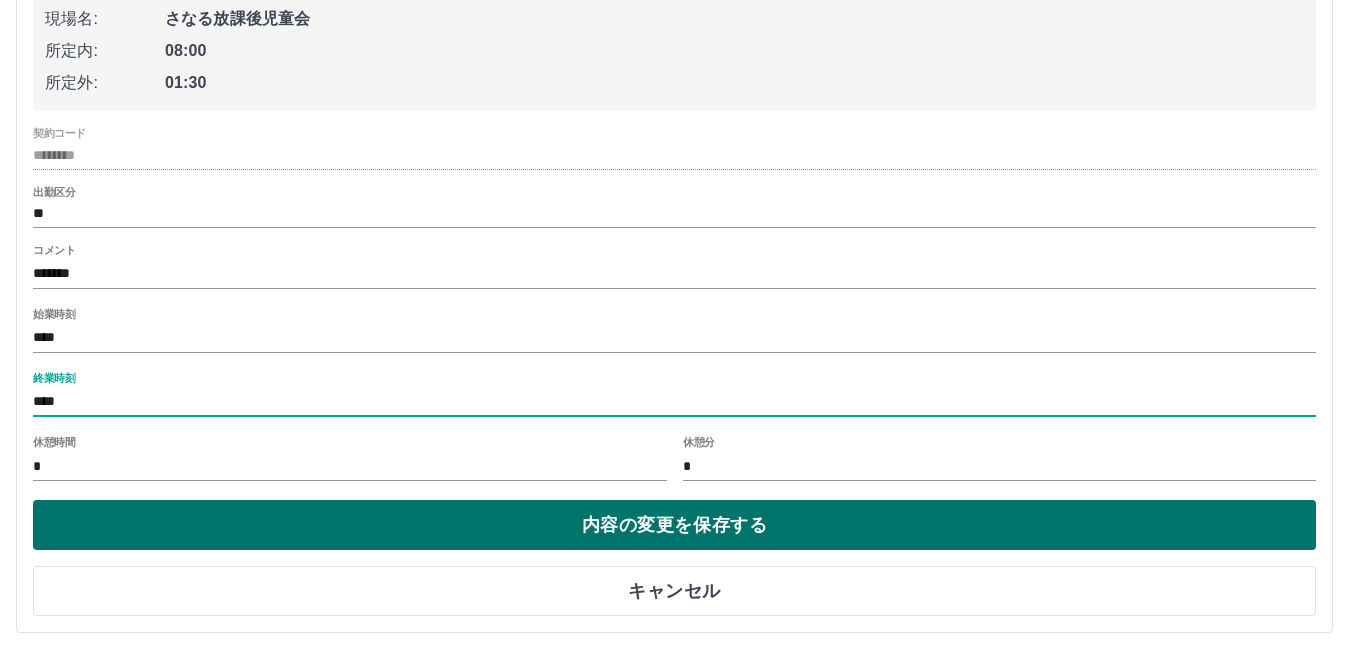type on "****" 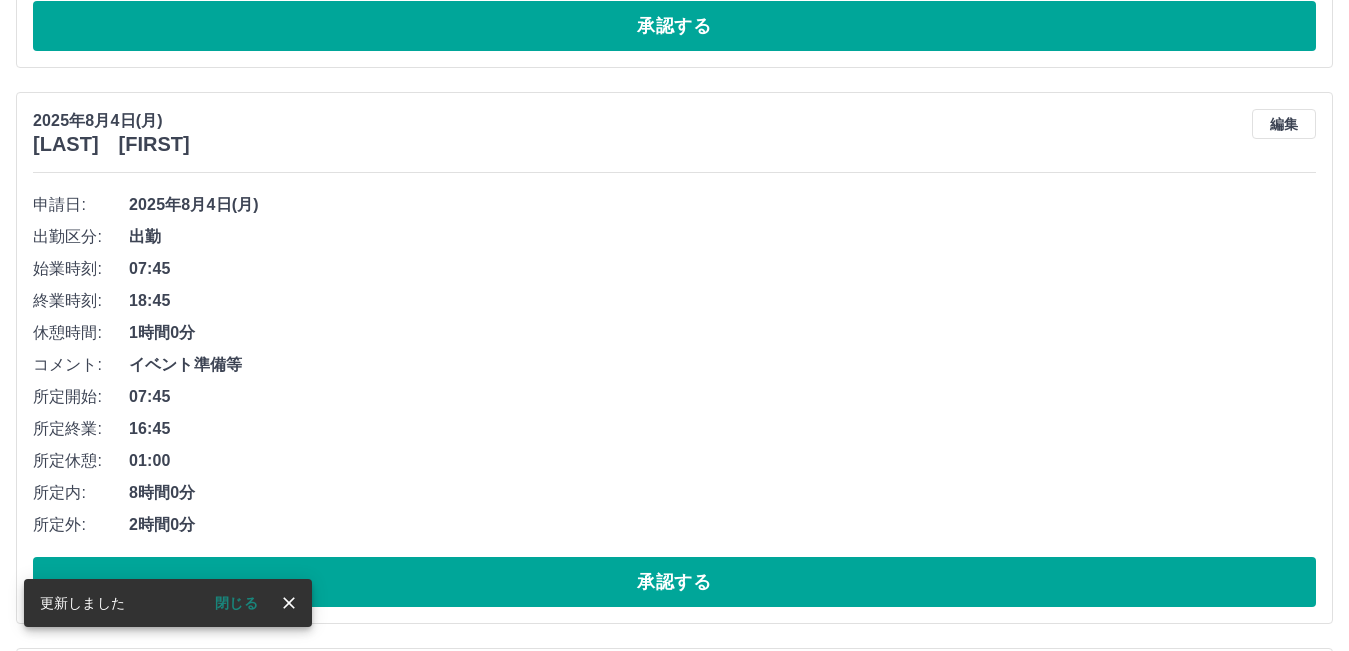 scroll, scrollTop: 694, scrollLeft: 0, axis: vertical 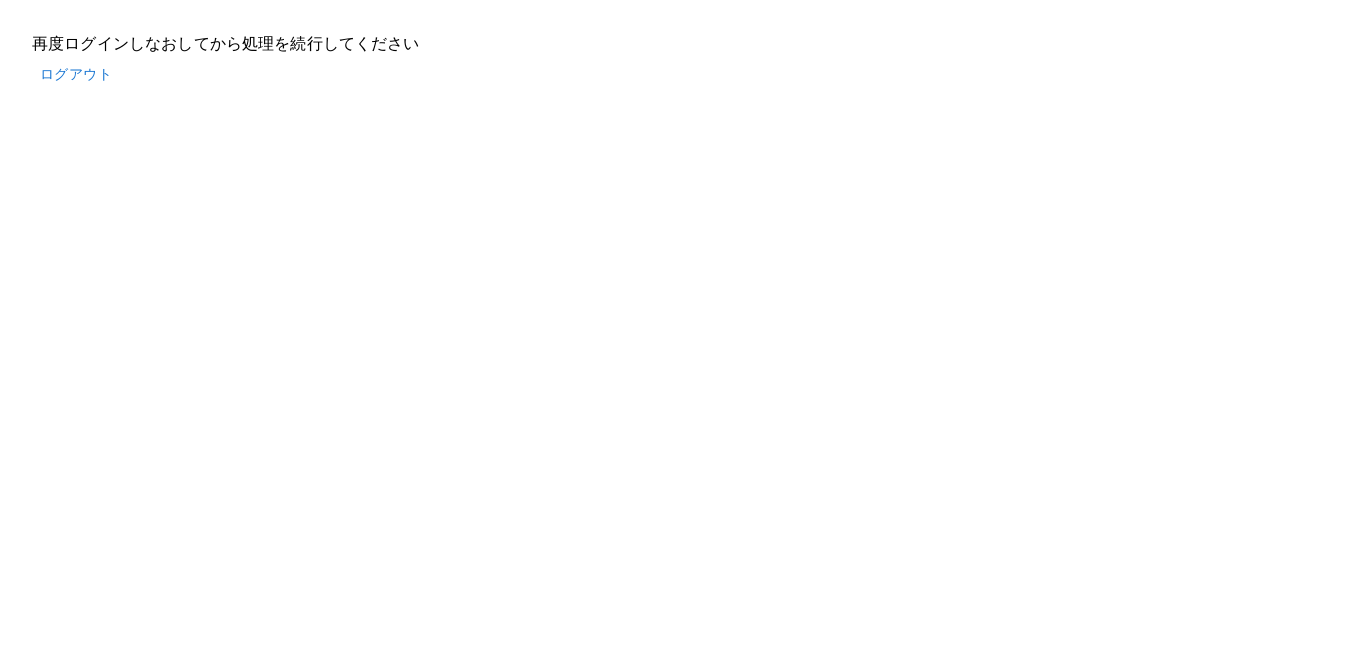 click on "ログアウト" at bounding box center [76, 74] 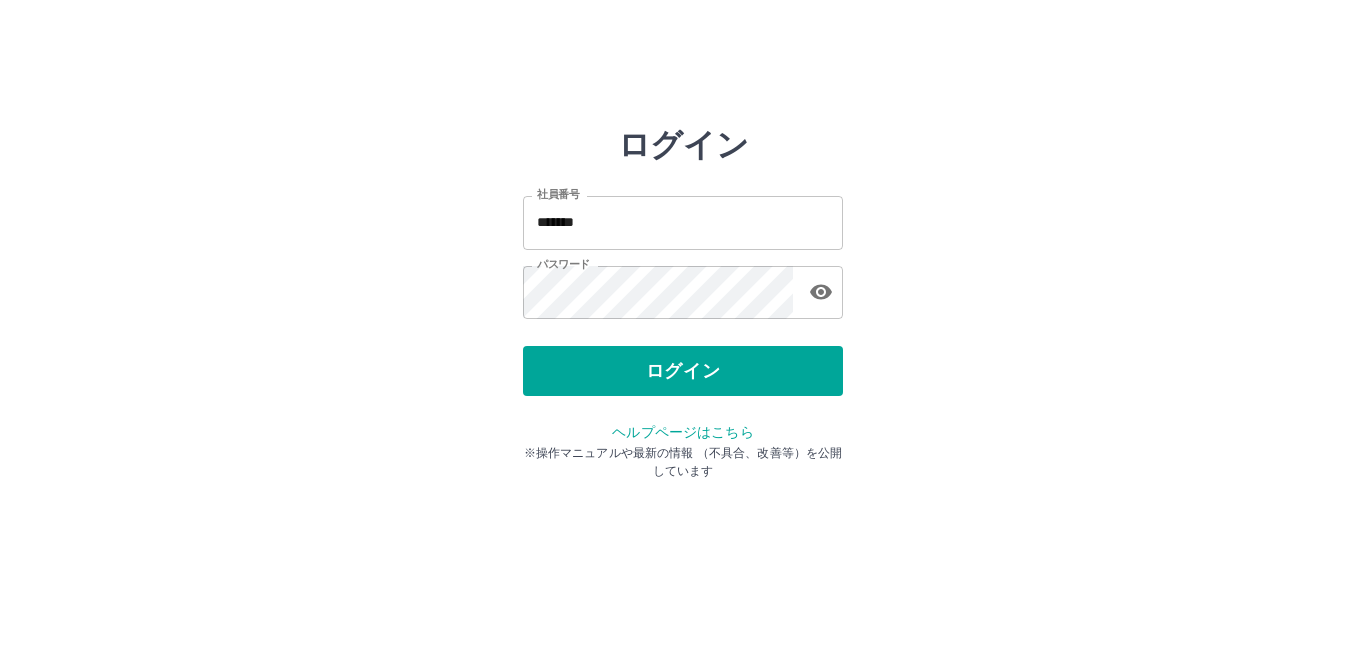 scroll, scrollTop: 0, scrollLeft: 0, axis: both 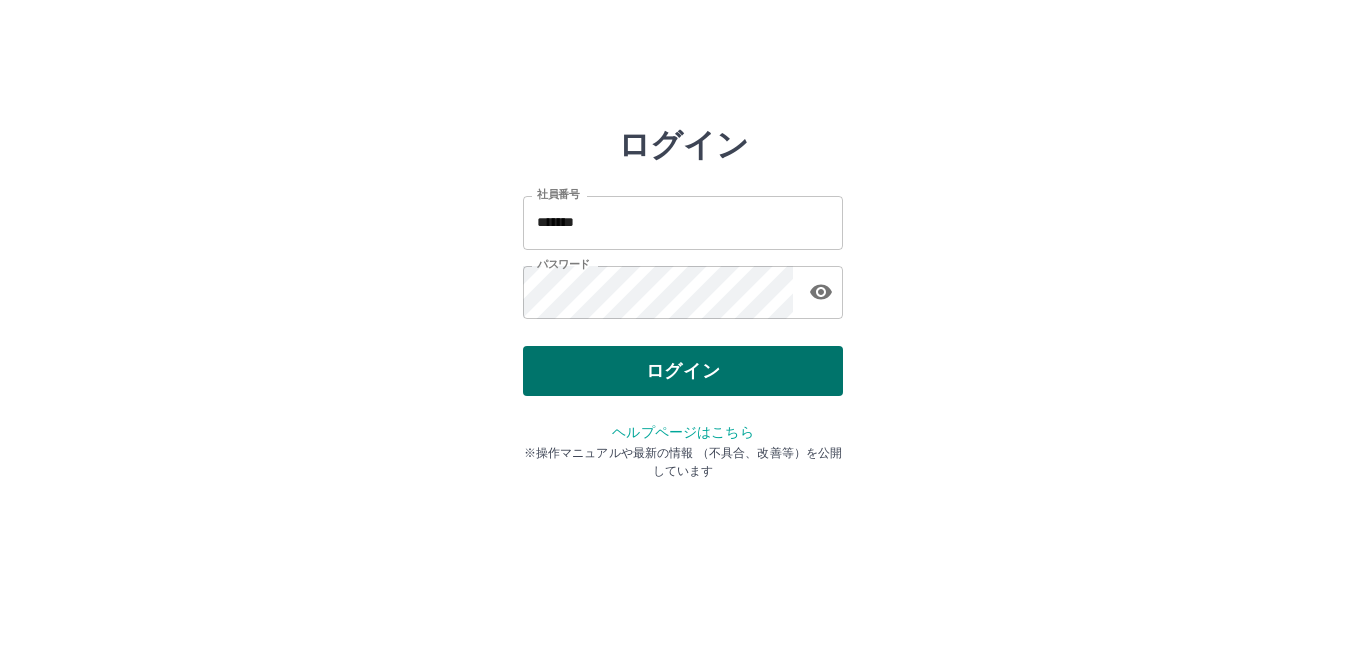 click on "ログイン" at bounding box center [683, 371] 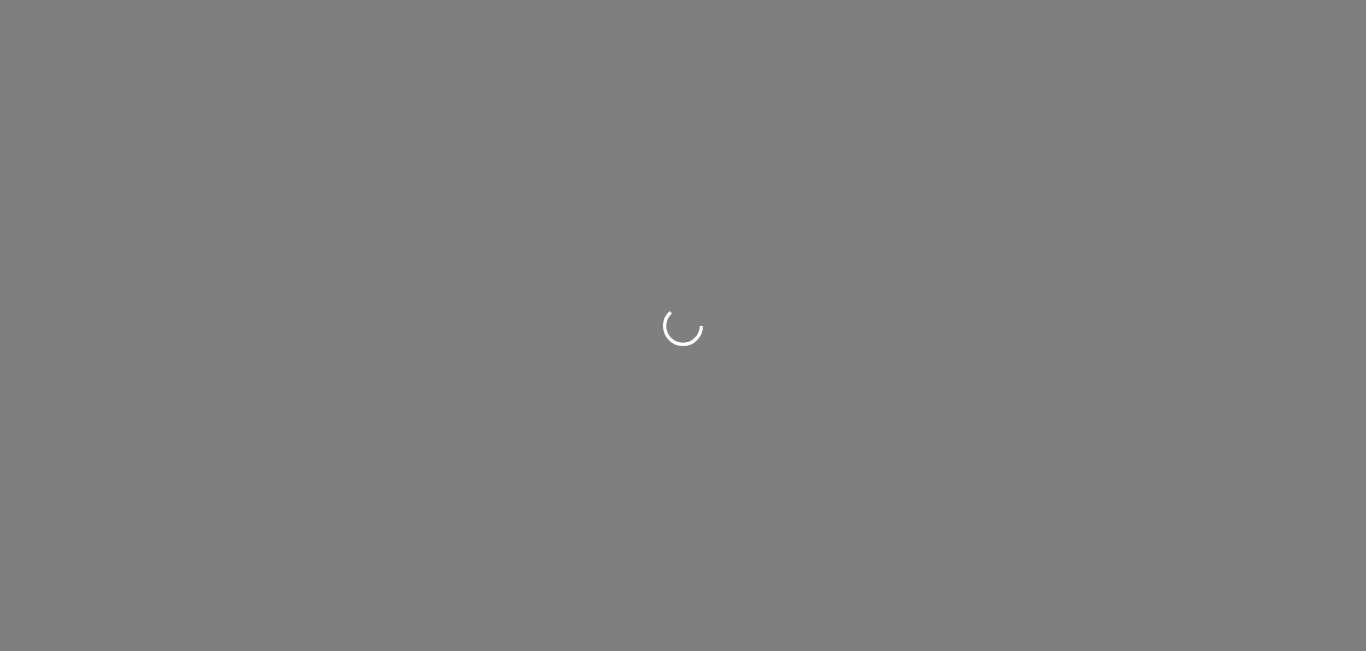 scroll, scrollTop: 0, scrollLeft: 0, axis: both 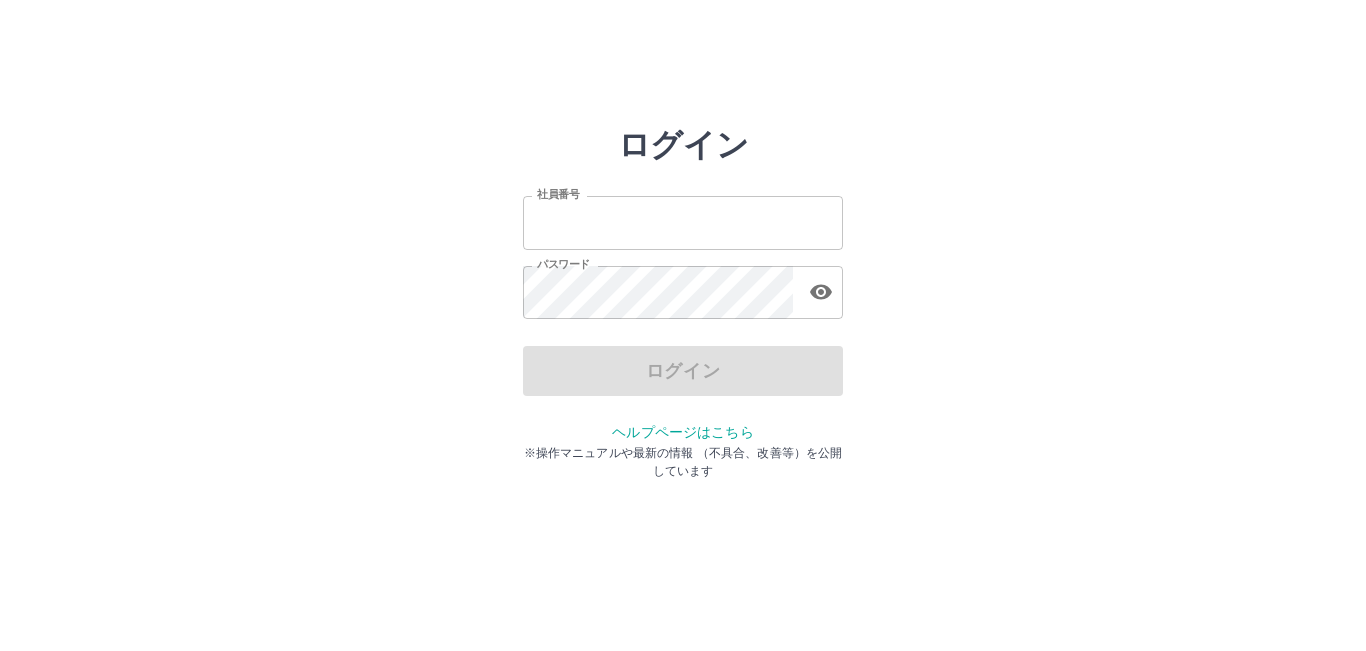 type on "*******" 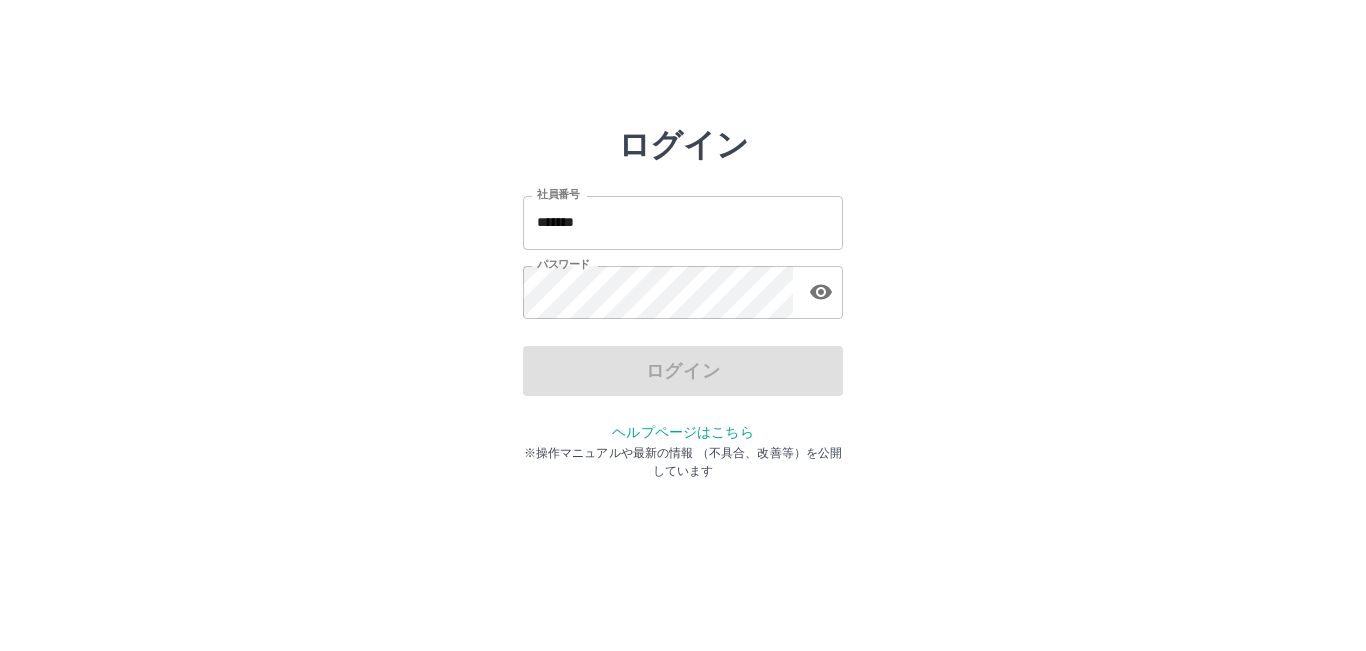 click on "ログイン" at bounding box center [683, 371] 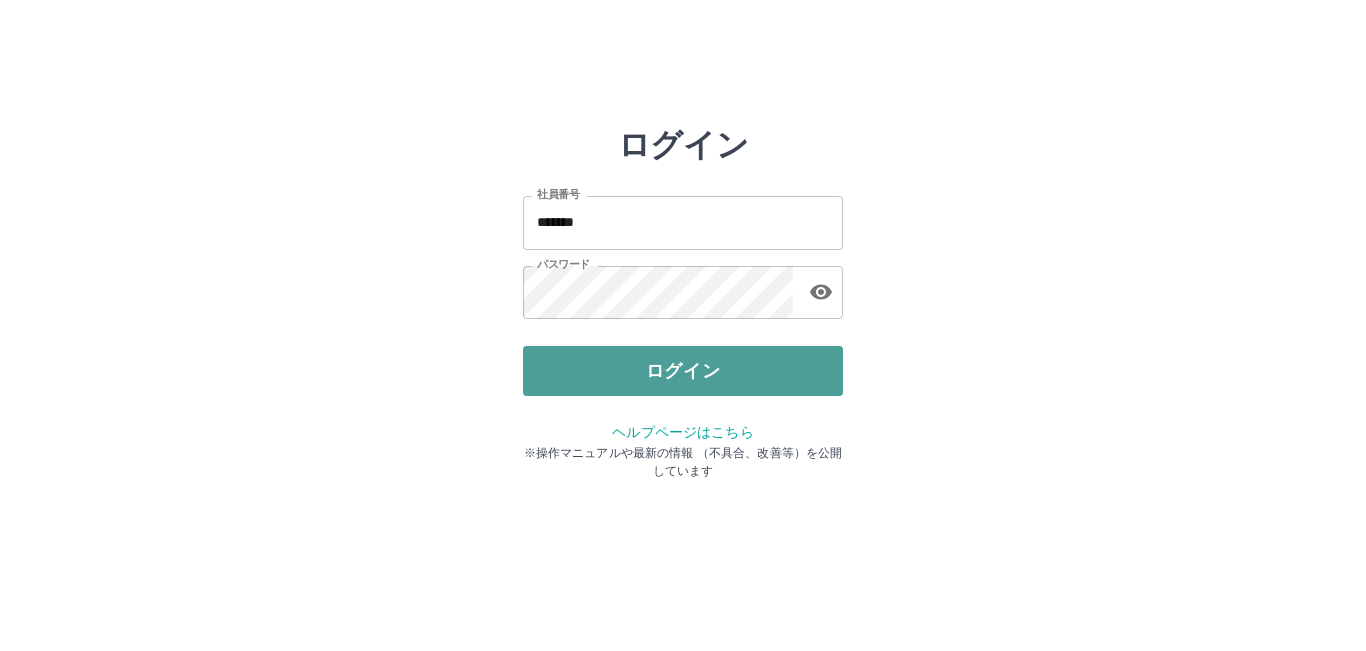 drag, startPoint x: 795, startPoint y: 389, endPoint x: 774, endPoint y: 417, distance: 35 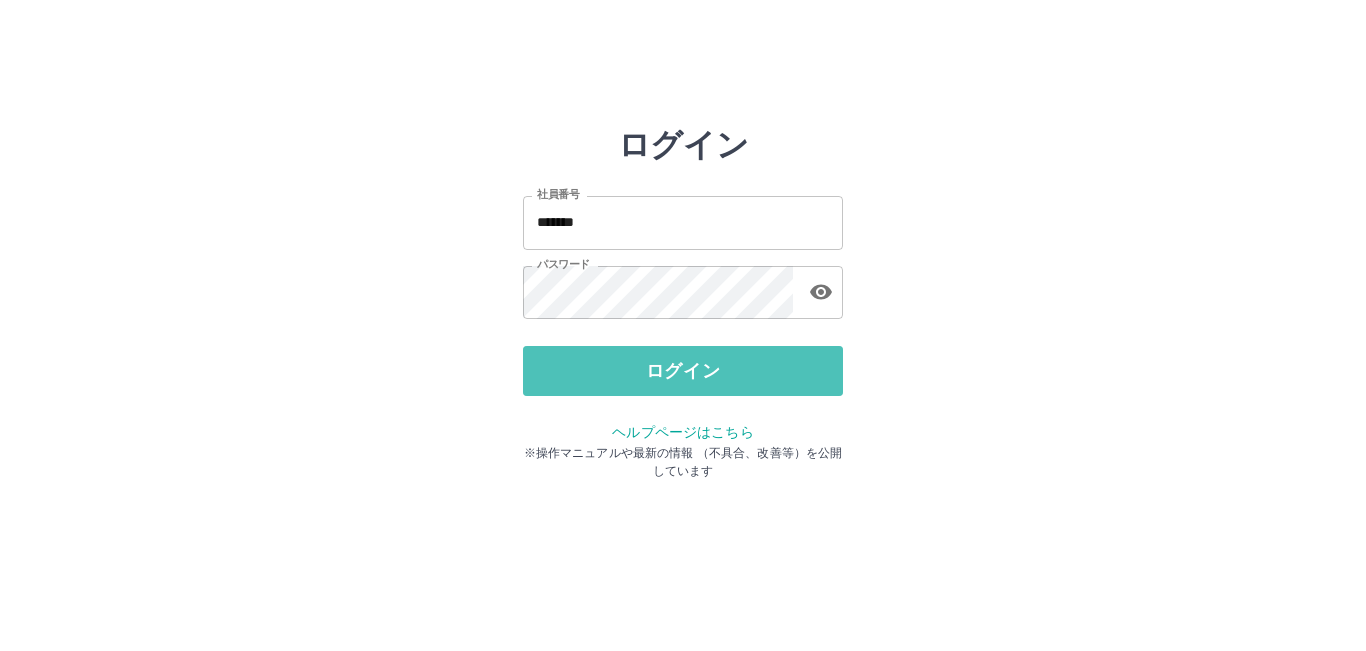 click on "ログイン" at bounding box center (683, 371) 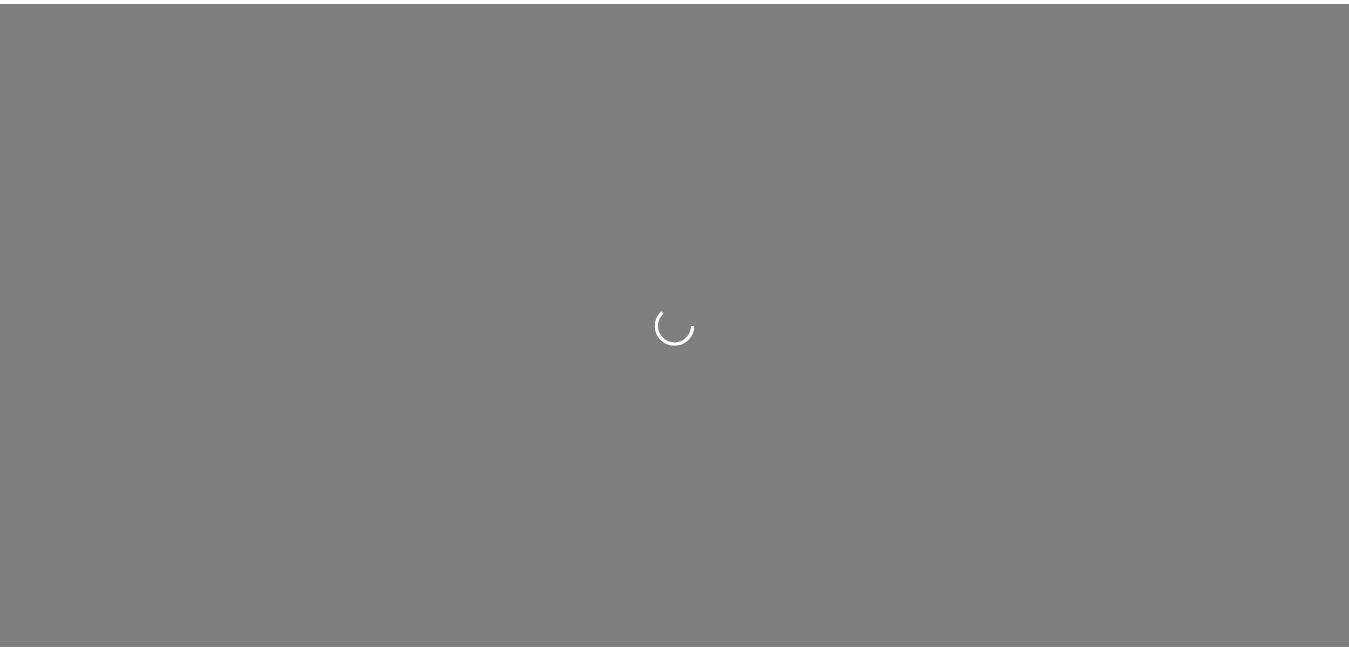 scroll, scrollTop: 0, scrollLeft: 0, axis: both 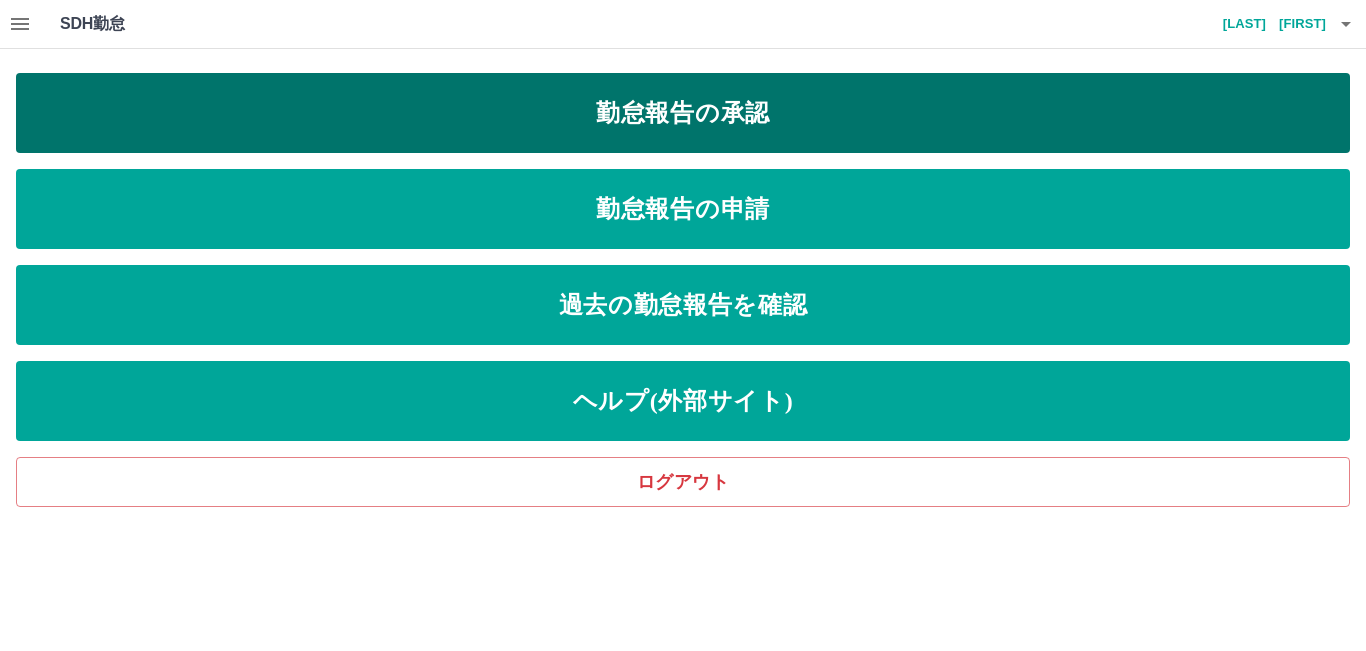click on "勤怠報告の承認" at bounding box center [683, 113] 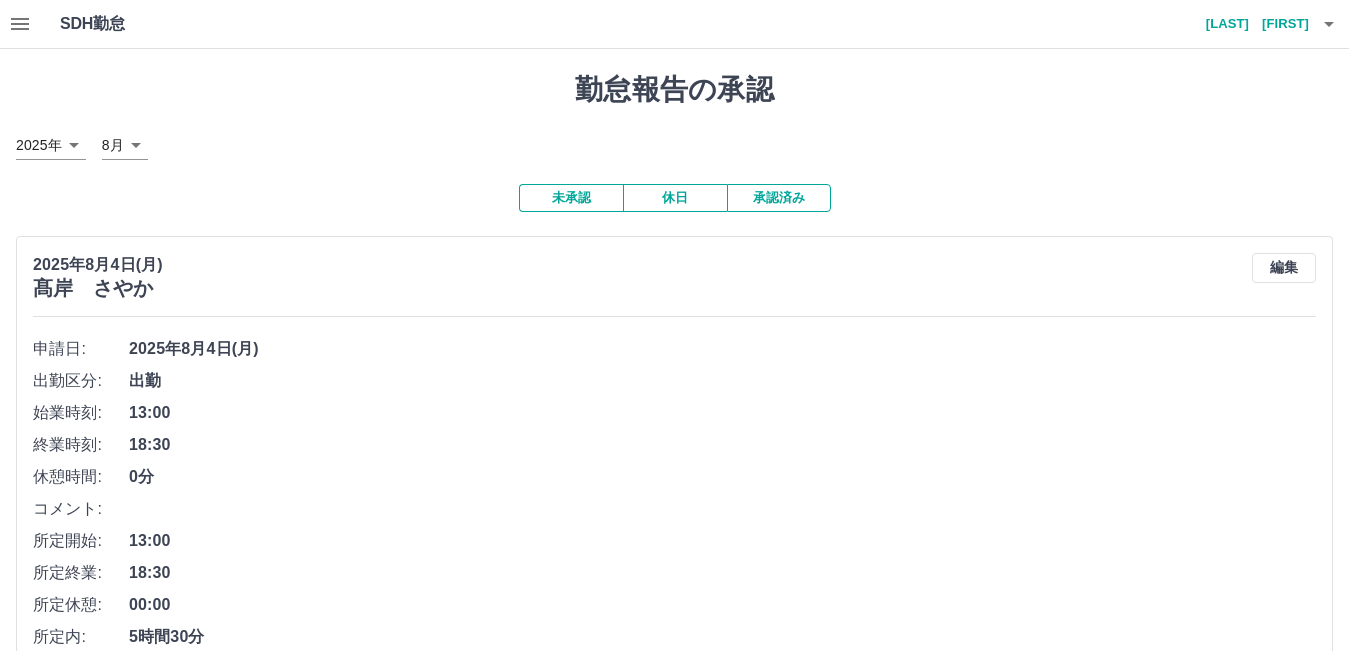 click on "未承認 休日 承認済み [DATE]([DAY]) [LAST]　[FIRST] 編集 申請日: [DATE]([DAY]) 出勤区分: 出勤 始業時刻: 13:00 終業時刻: 18:30 休憩時間: 0分 コメント: 所定開始: 13:00 所定終業: 18:30 所定休憩: 00:00 所定内: 5時間30分 所定外: 0分 承認する [DATE]([DAY]) [LAST]　[FIRST] 編集 申請日: [DATE]([DAY]) 出勤区分: 出勤 始業時刻: 07:45 終業時刻: 18:45 休憩時間: 1時間0分 コメント: イベント準備等 所定開始: 07:45 所定終業: 16:45 所定休憩: 01:00 所定内: 8時間0分 所定外: 2時間0分 承認する [DATE]([DAY]) [LAST]　[FIRST] 編集 申請日: [DATE]([DAY]) 出勤区分: 出勤 始業時刻: 08:00 終業時刻: 18:00 休憩時間: 1時間0分 コメント: 人員不足 所定開始: 08:00 所定終業: 17:00 所定休憩: 01:00 所定内: 8時間0分 所定外: 1時間0分 承認する [DATE]([DAY]) [LAST]　[FIRST] 編集 申請日: [DATE]([DAY])" at bounding box center [674, 2701] 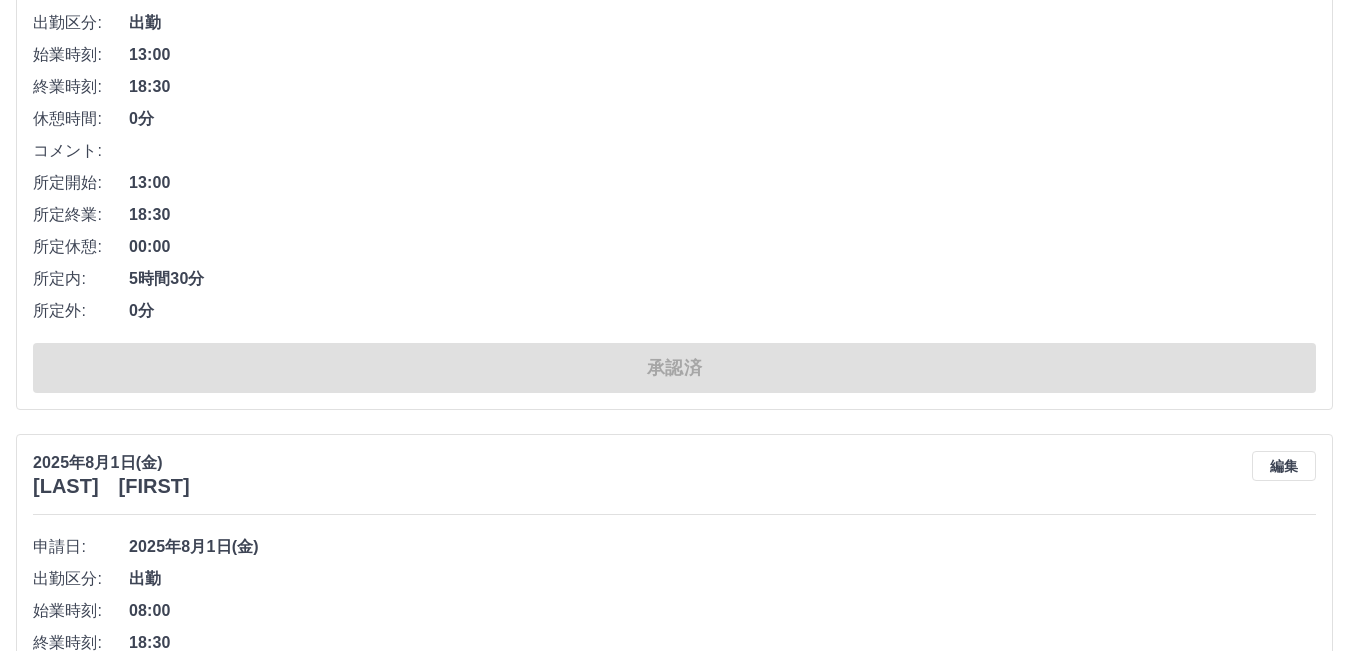 scroll, scrollTop: 100, scrollLeft: 0, axis: vertical 